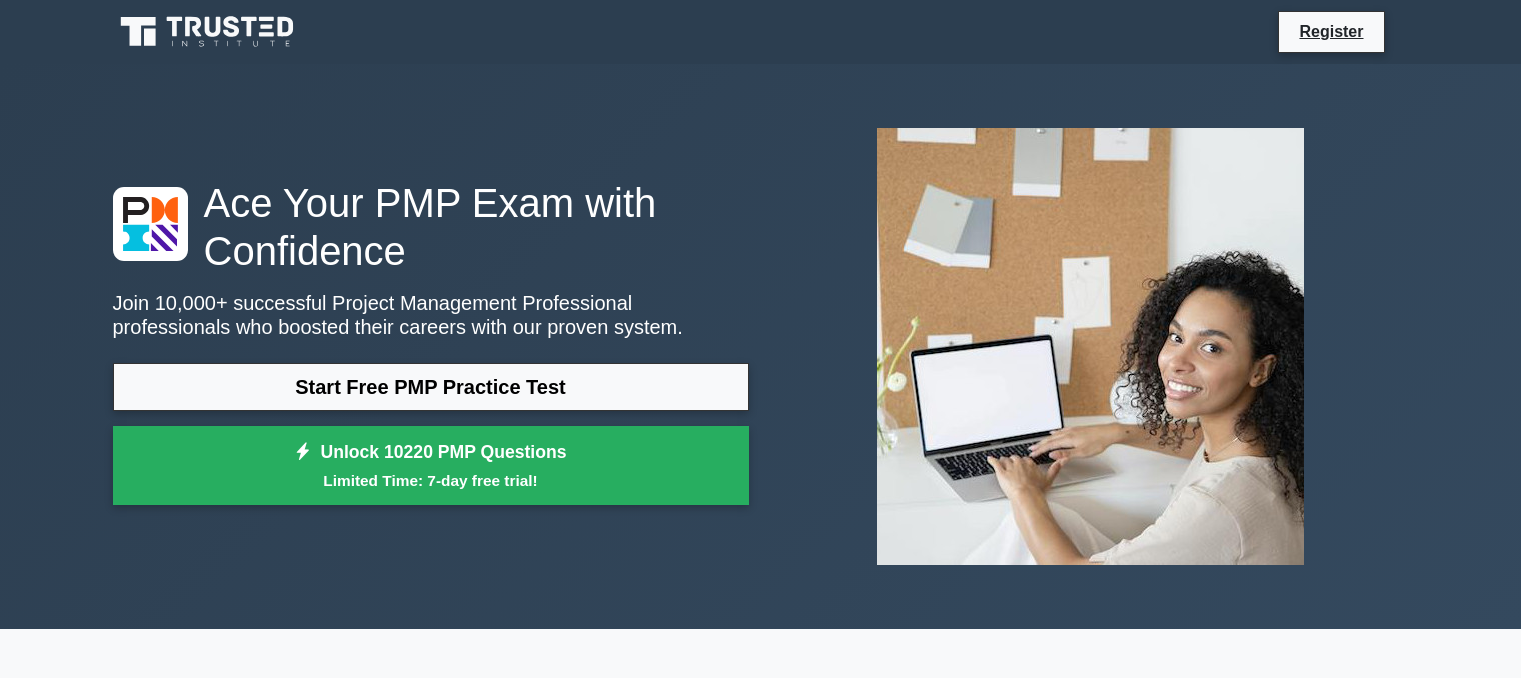 scroll, scrollTop: 0, scrollLeft: 0, axis: both 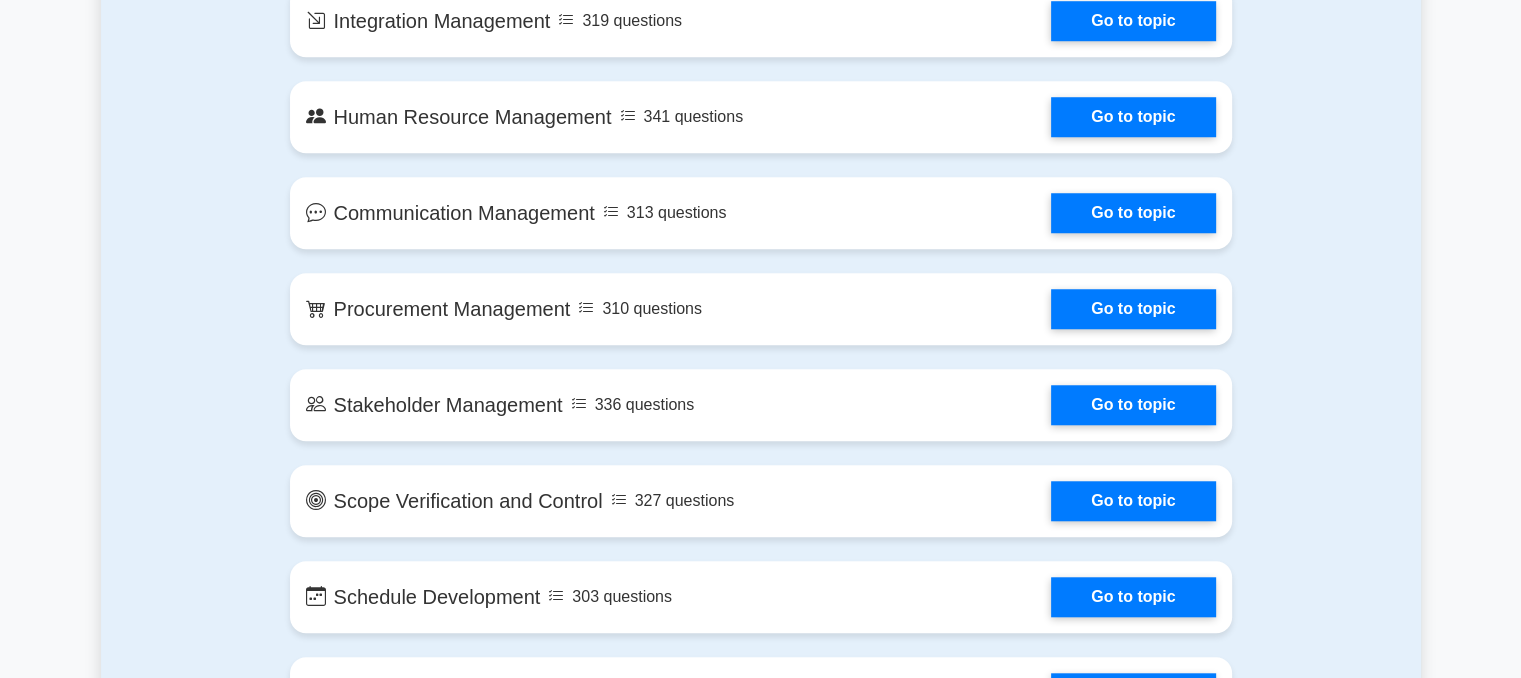 click on "Contents of the Project Management Professional package
10220 PMP questions grouped in 40 topics and 412 concepts
Scope Management
340 questions
Go to topic" at bounding box center [761, 1370] 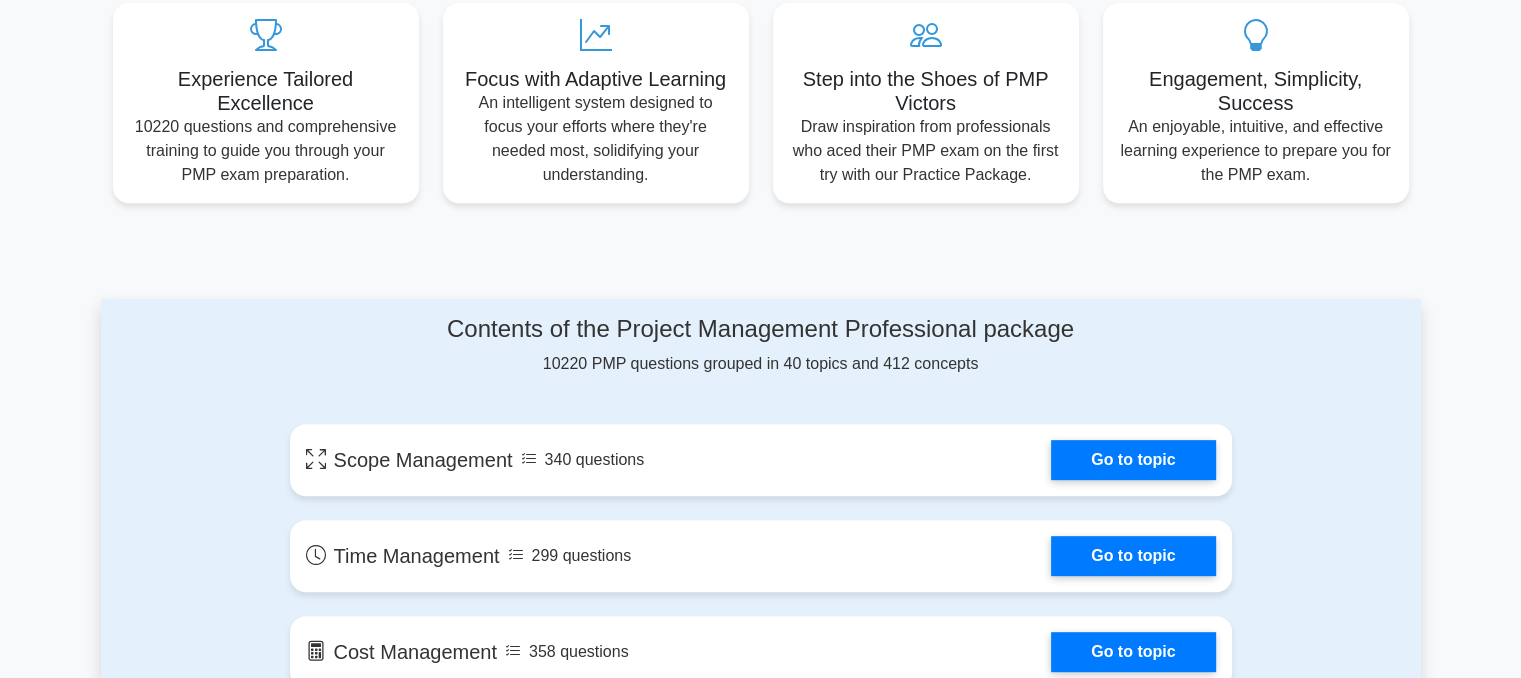 scroll, scrollTop: 800, scrollLeft: 0, axis: vertical 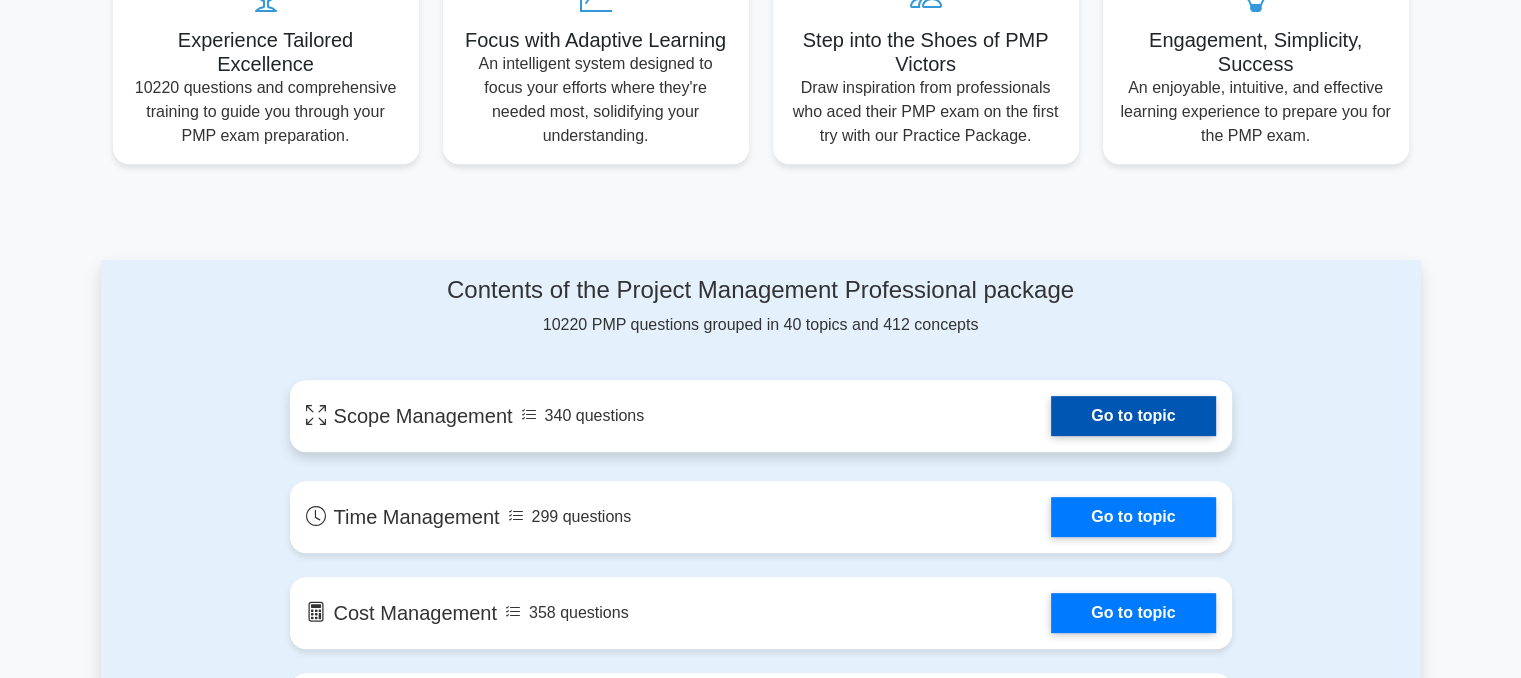 click on "Go to topic" at bounding box center [1133, 416] 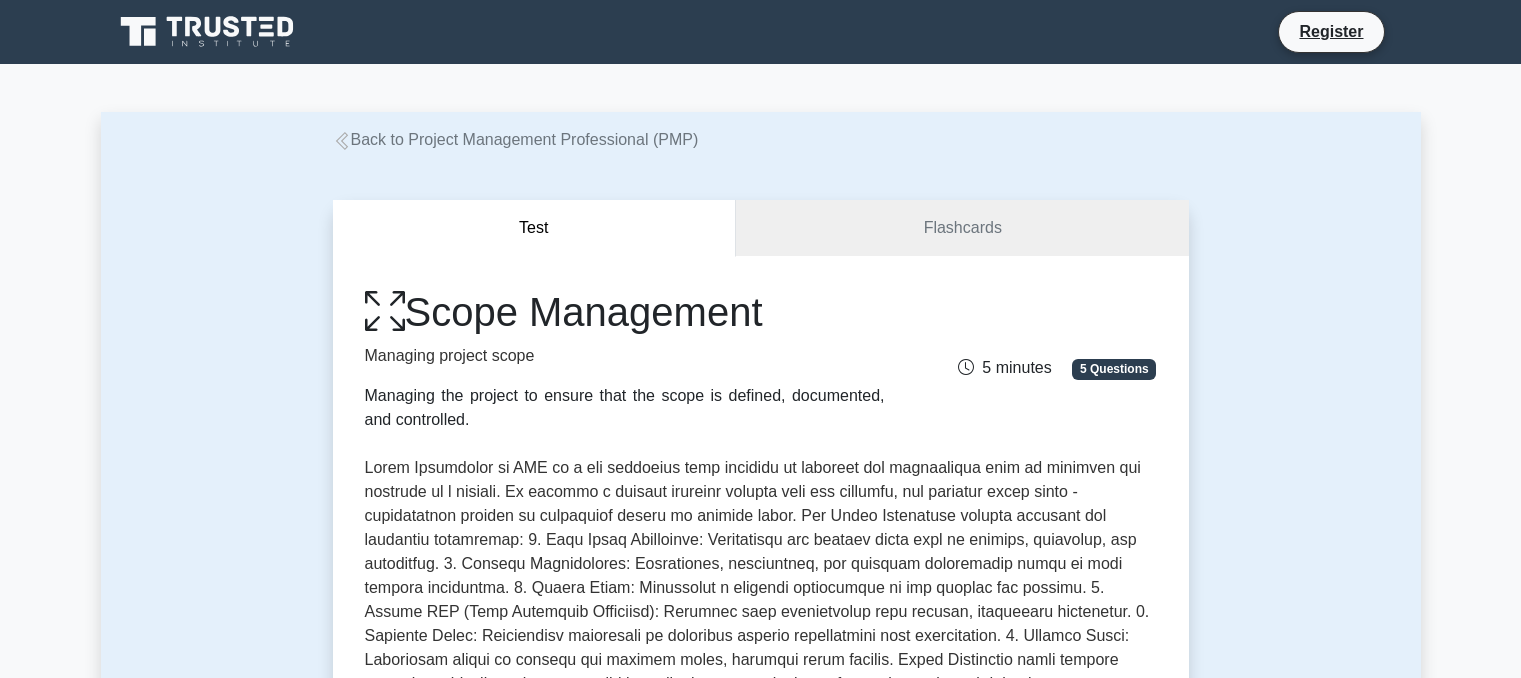 scroll, scrollTop: 0, scrollLeft: 0, axis: both 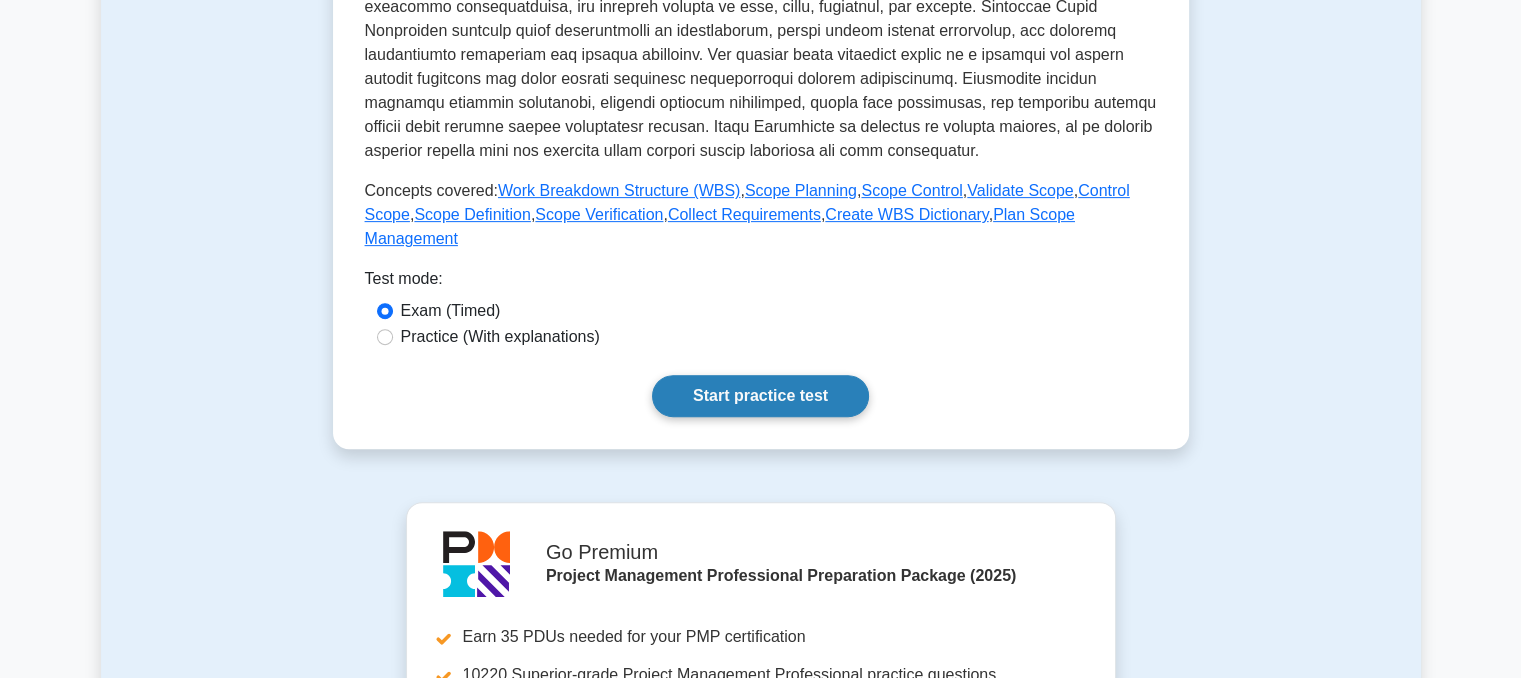 click on "Start practice test" at bounding box center (760, 396) 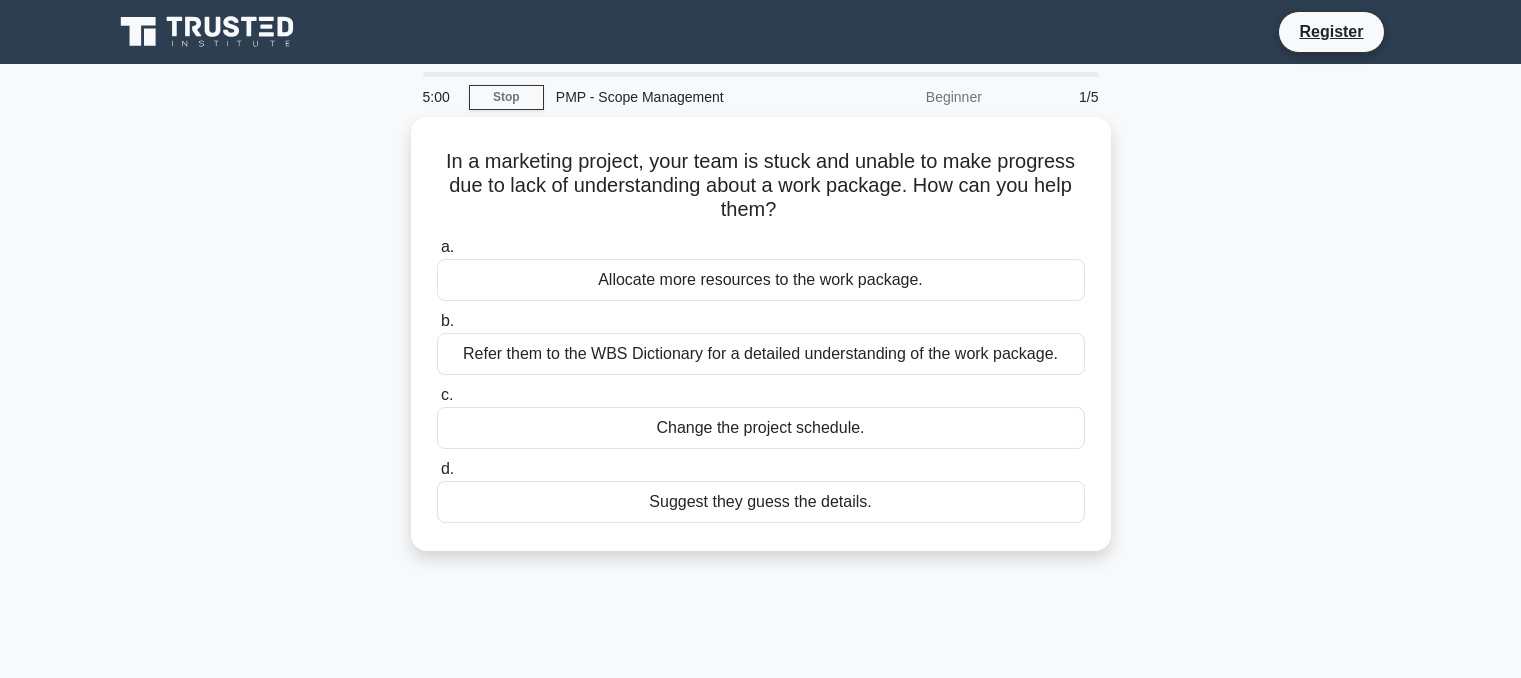 scroll, scrollTop: 0, scrollLeft: 0, axis: both 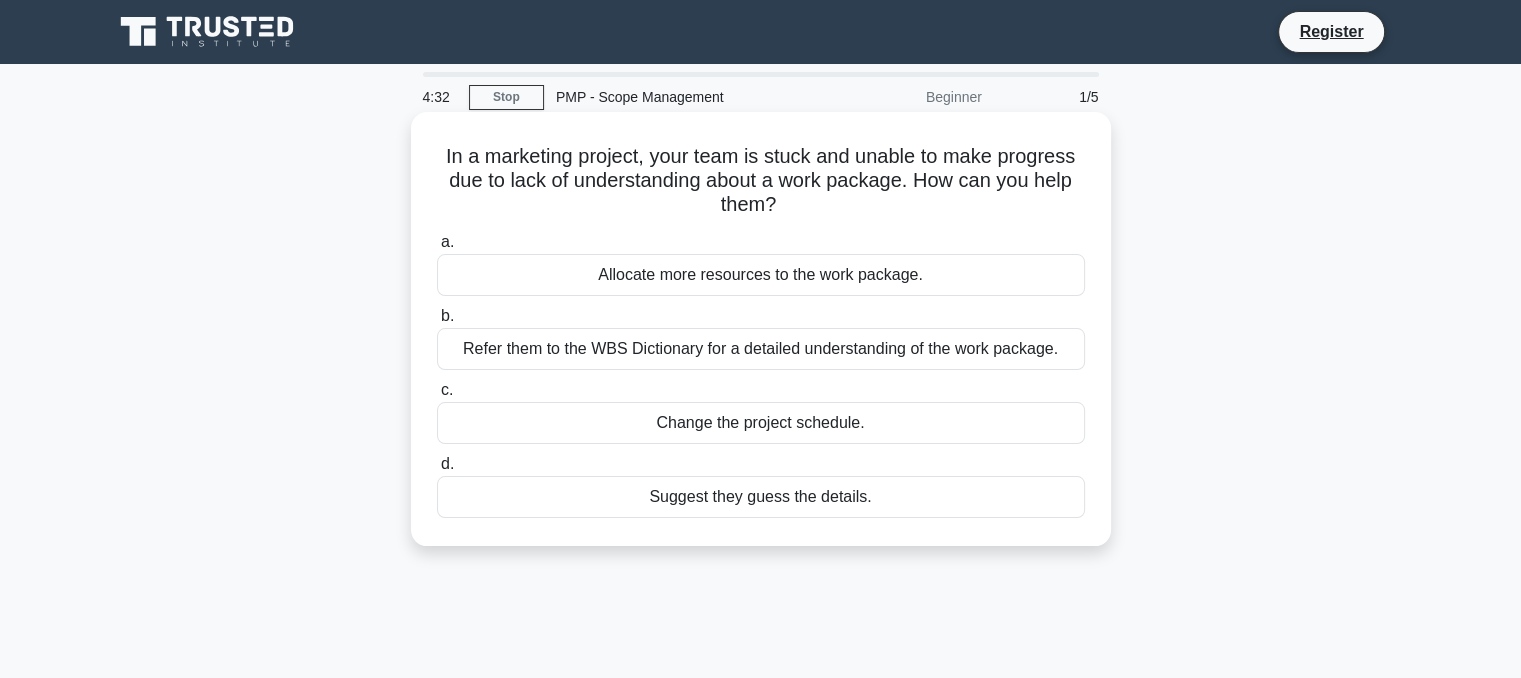 click on "Refer them to the WBS Dictionary for a detailed understanding of the work package." at bounding box center (761, 349) 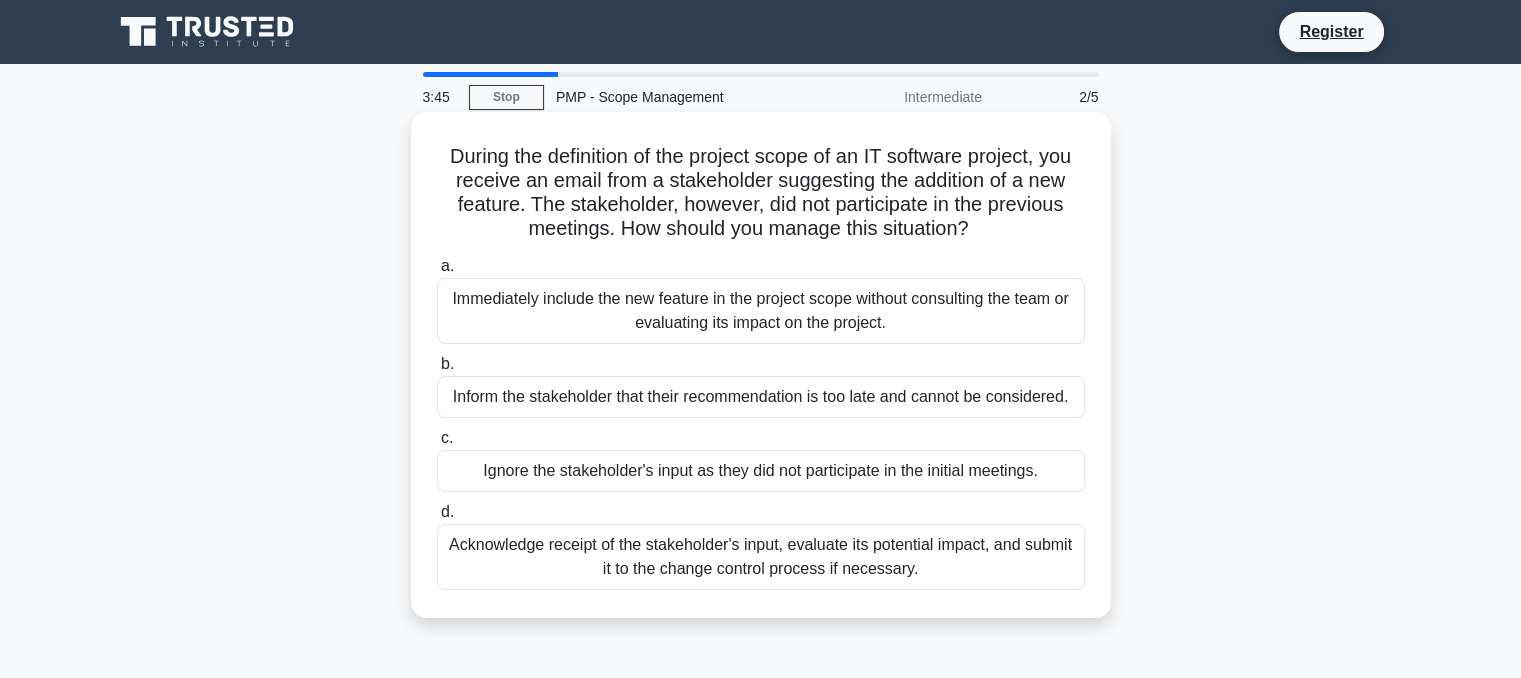 click on "Acknowledge receipt of the stakeholder's input, evaluate its potential impact, and submit it to the change control process if necessary." at bounding box center [761, 557] 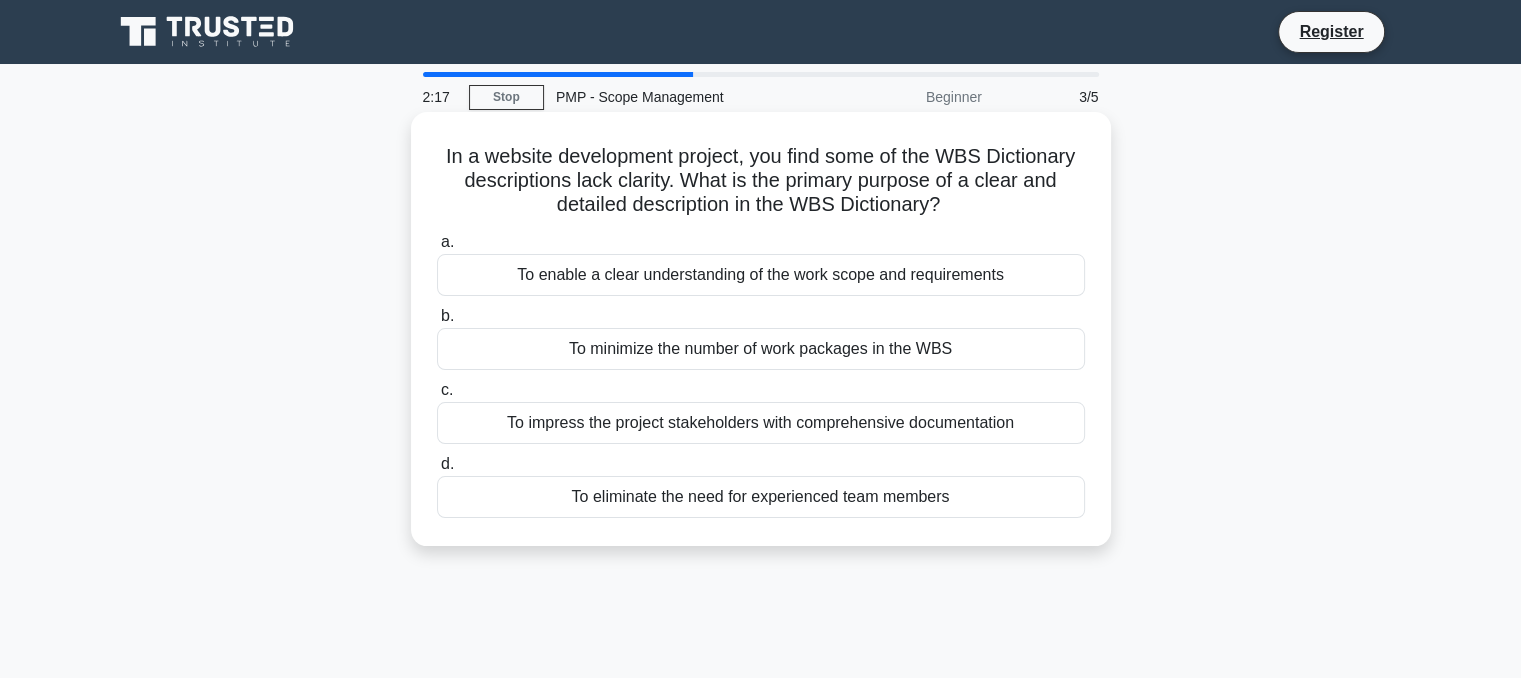 click on "To enable a clear understanding of the work scope and requirements" at bounding box center [761, 275] 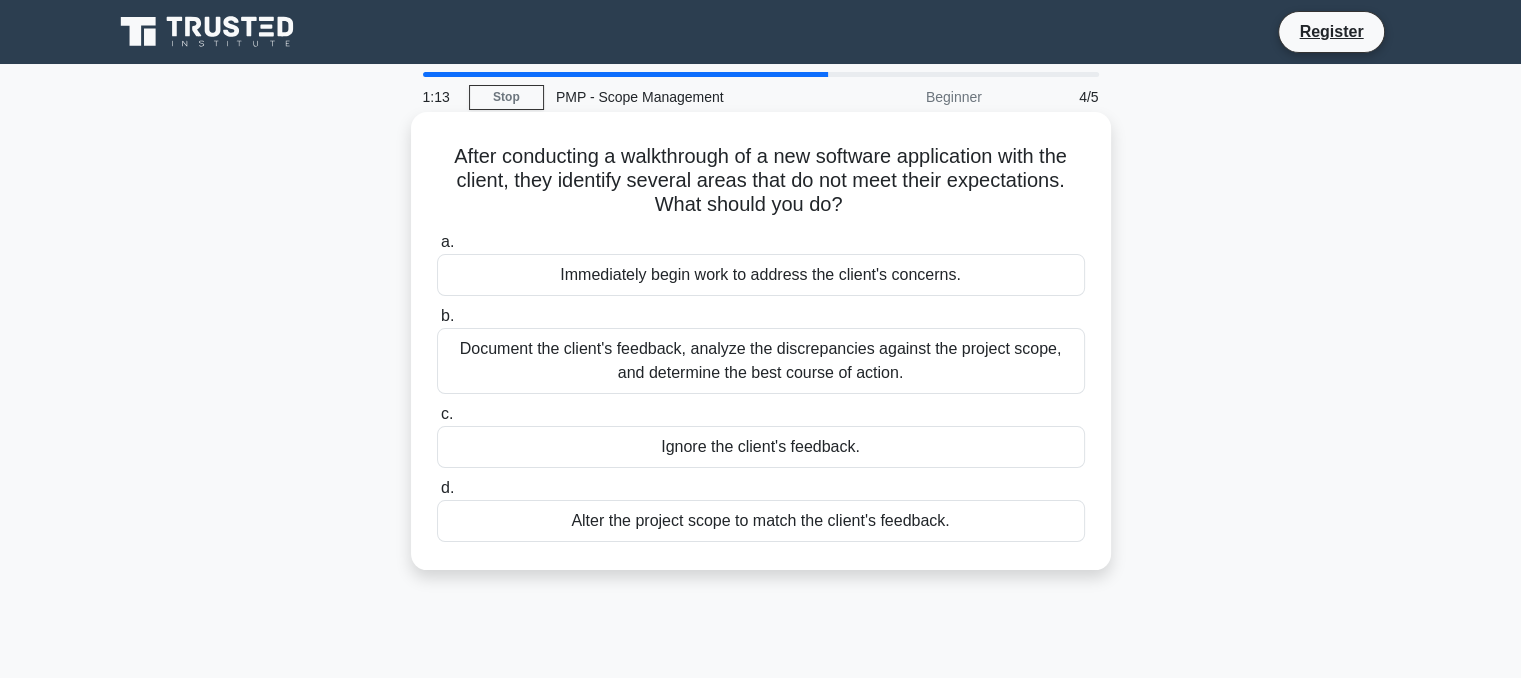click on "Document the client's feedback, analyze the discrepancies against the project scope, and determine the best course of action." at bounding box center [761, 361] 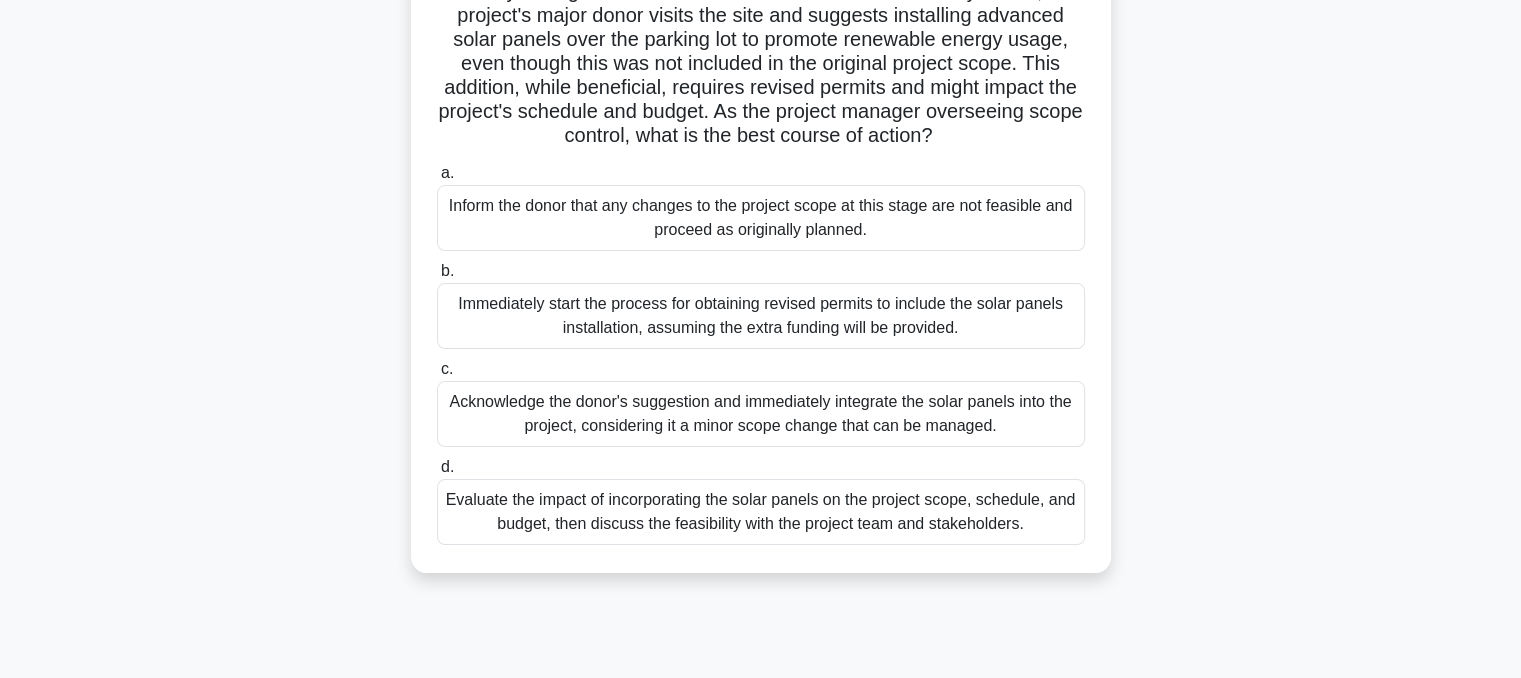 scroll, scrollTop: 200, scrollLeft: 0, axis: vertical 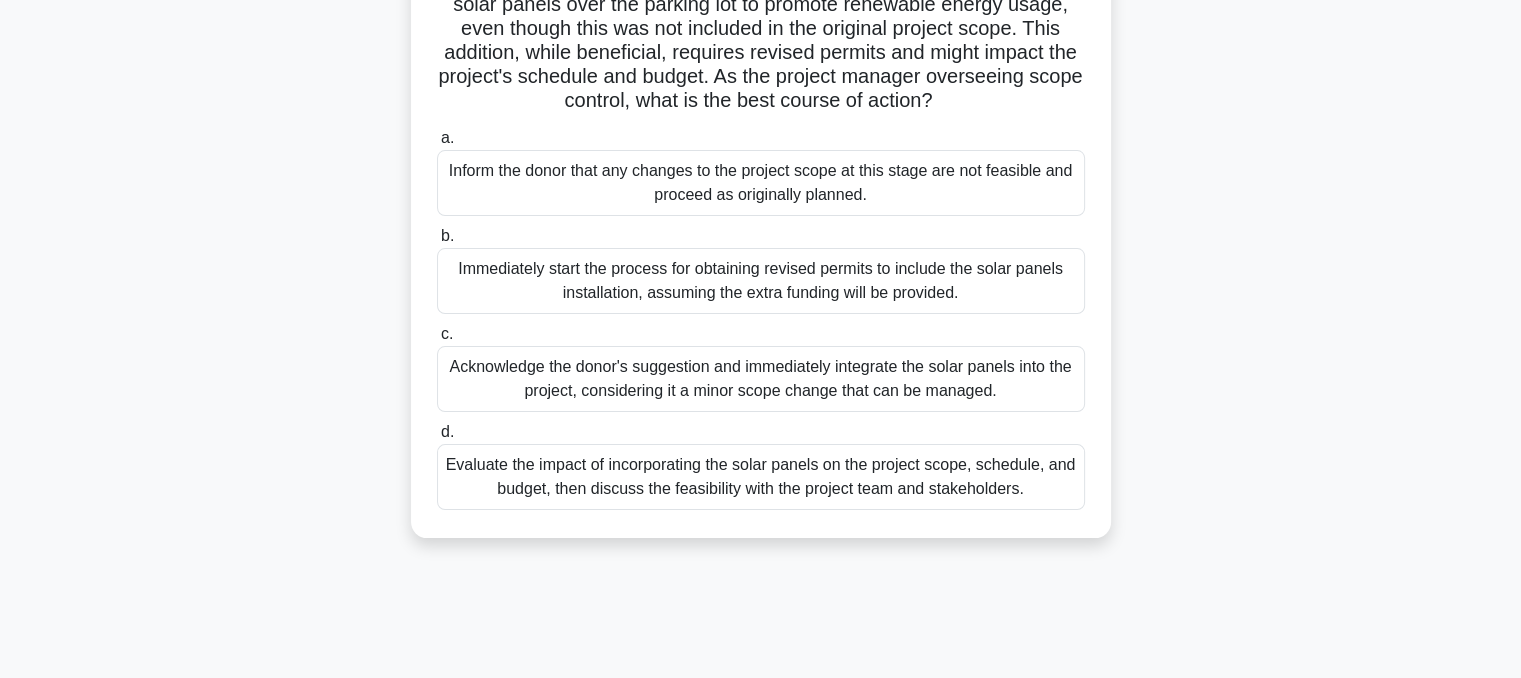 click on "Evaluate the impact of incorporating the solar panels on the project scope, schedule, and budget, then discuss the feasibility with the project team and stakeholders." at bounding box center [761, 477] 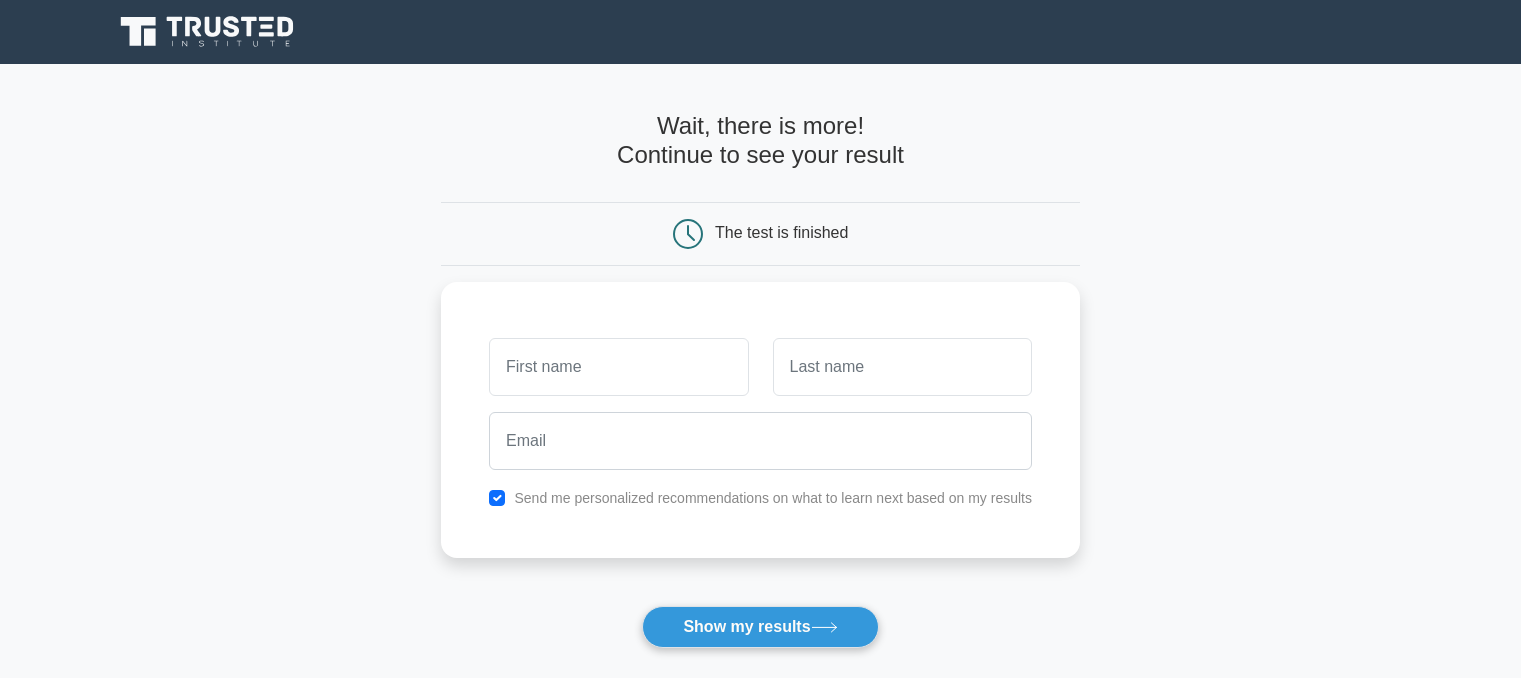 scroll, scrollTop: 0, scrollLeft: 0, axis: both 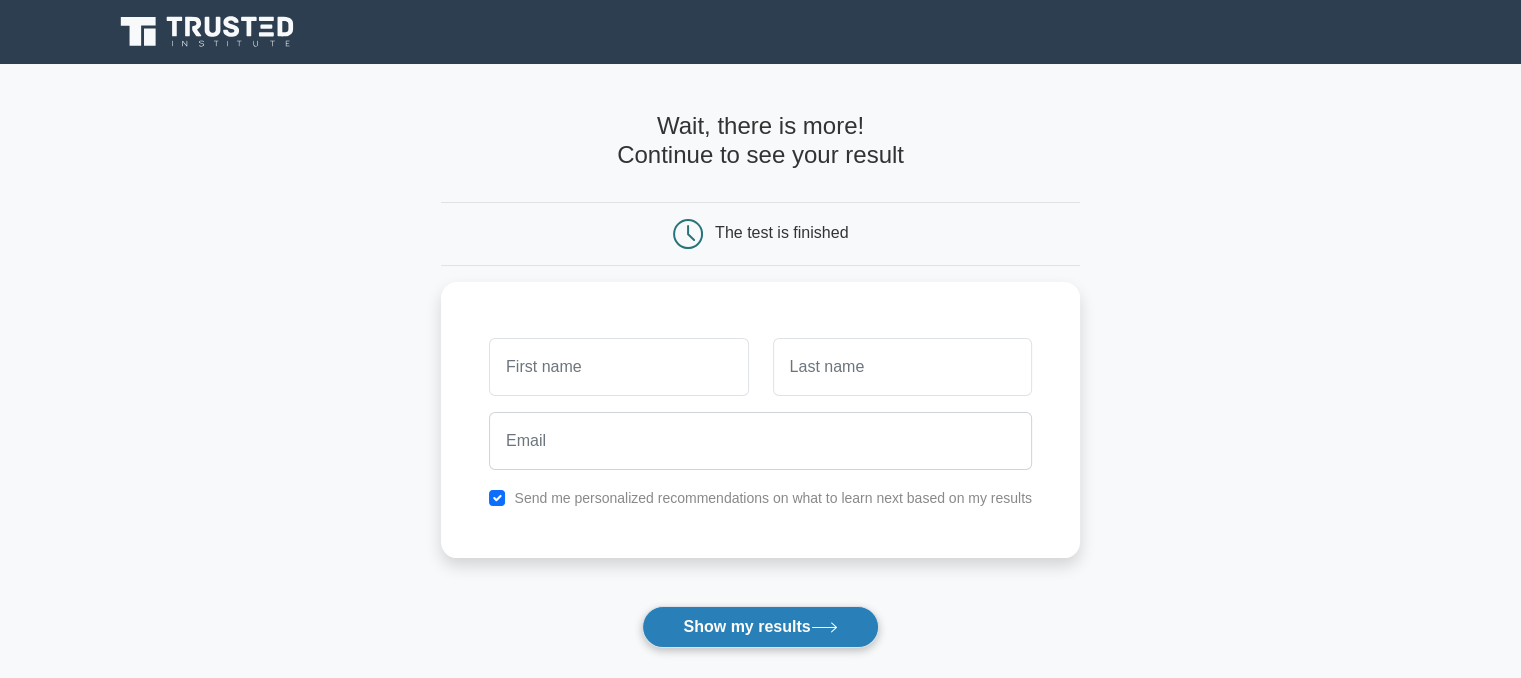 click on "Show my results" at bounding box center [760, 627] 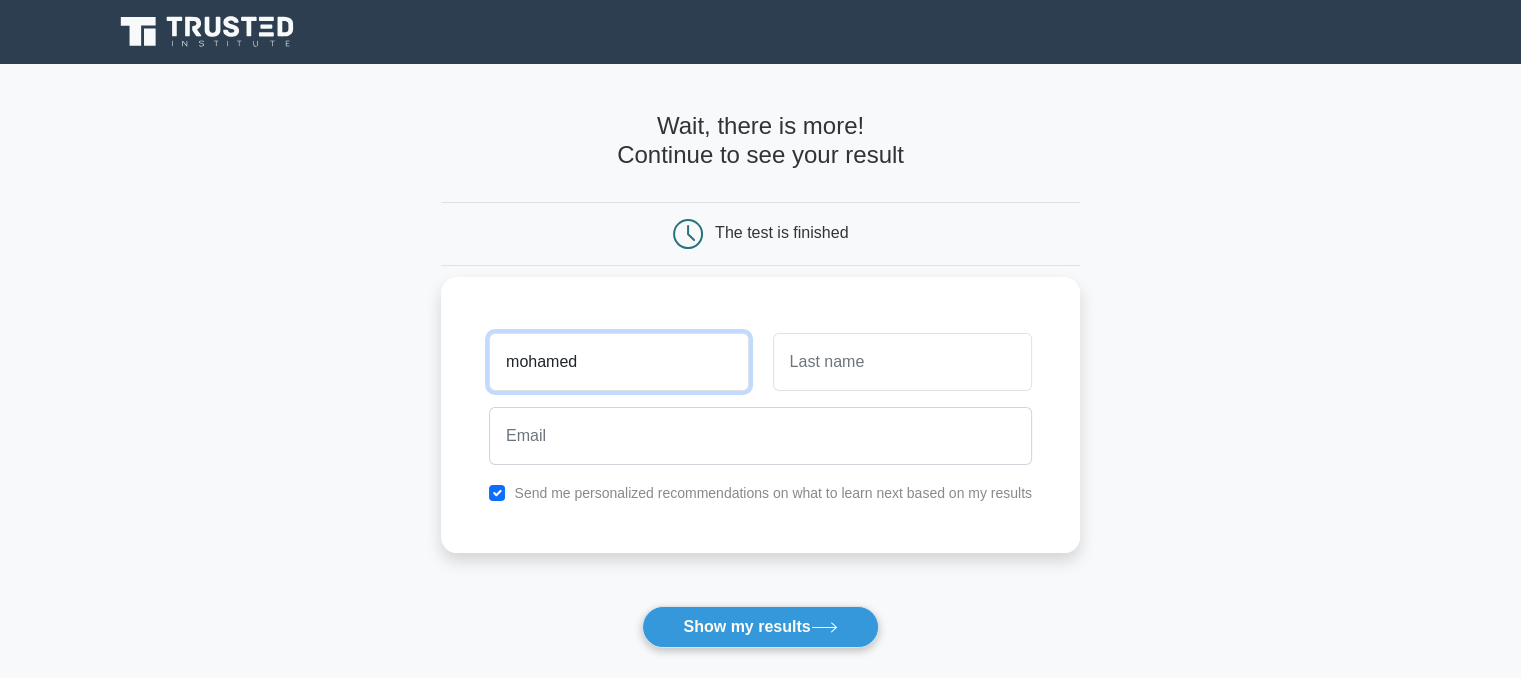 type on "mohamed" 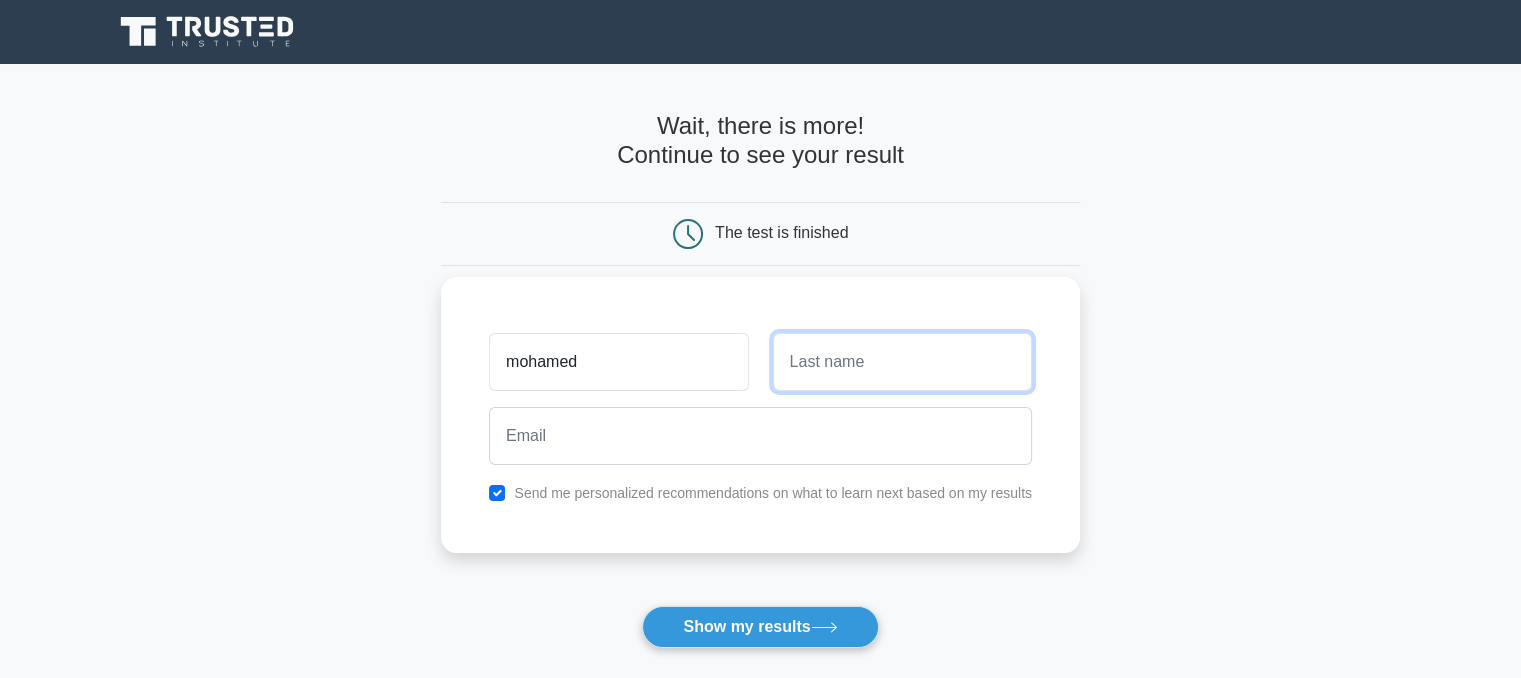 click at bounding box center [902, 362] 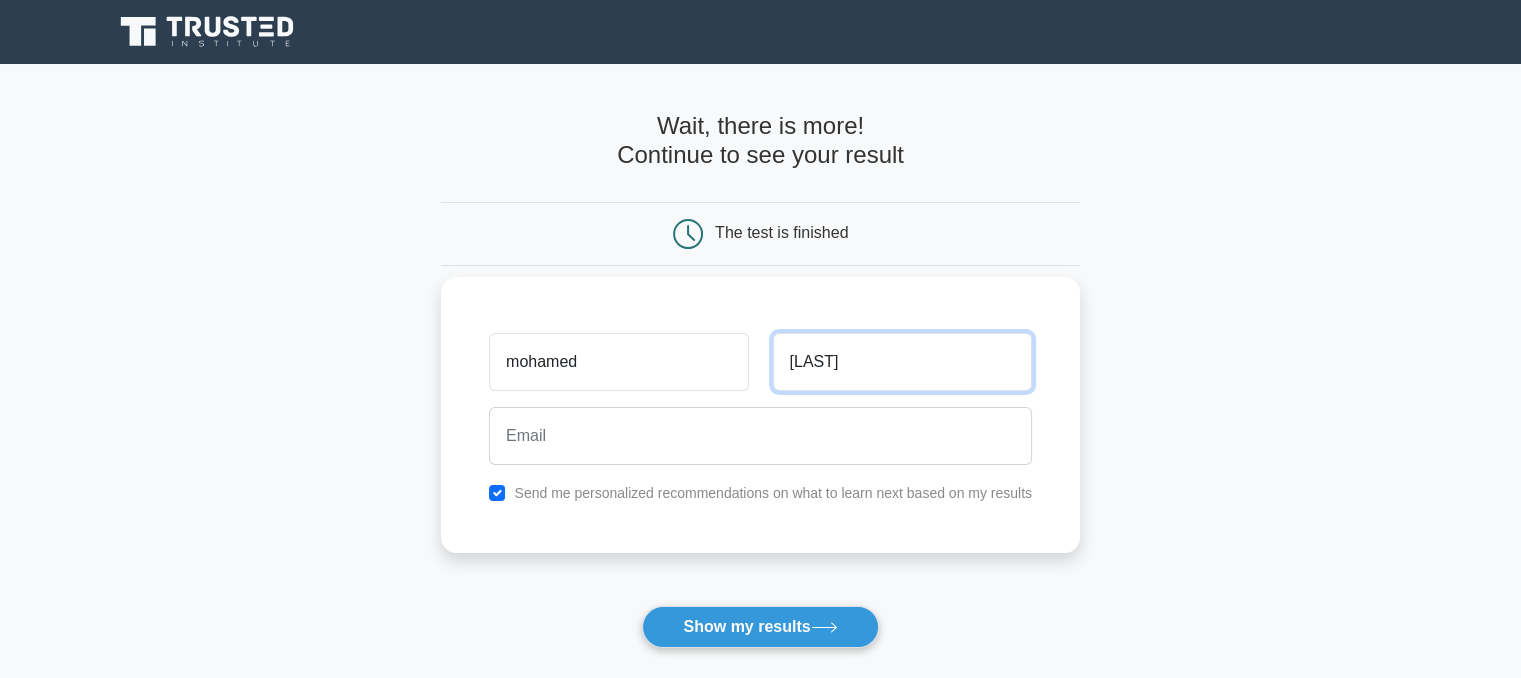 type on "gamal" 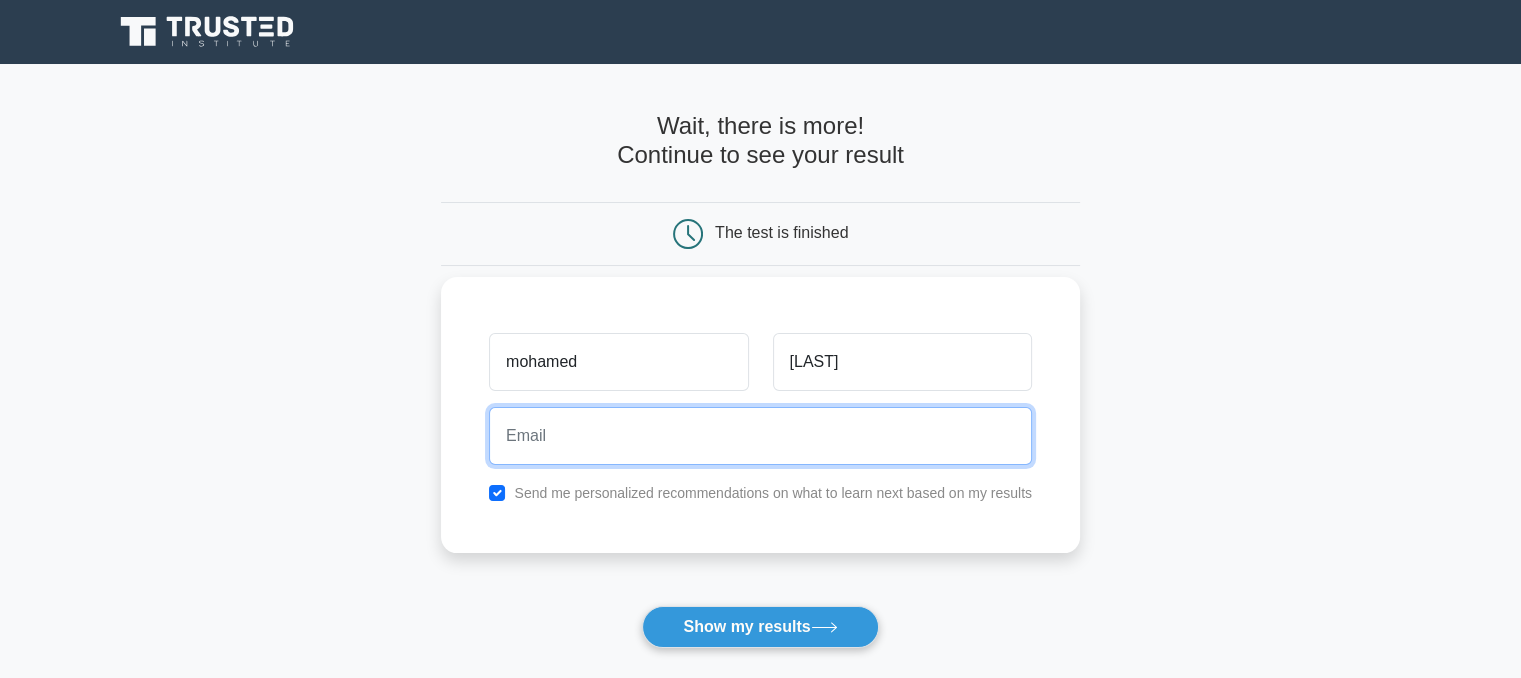 click at bounding box center [760, 436] 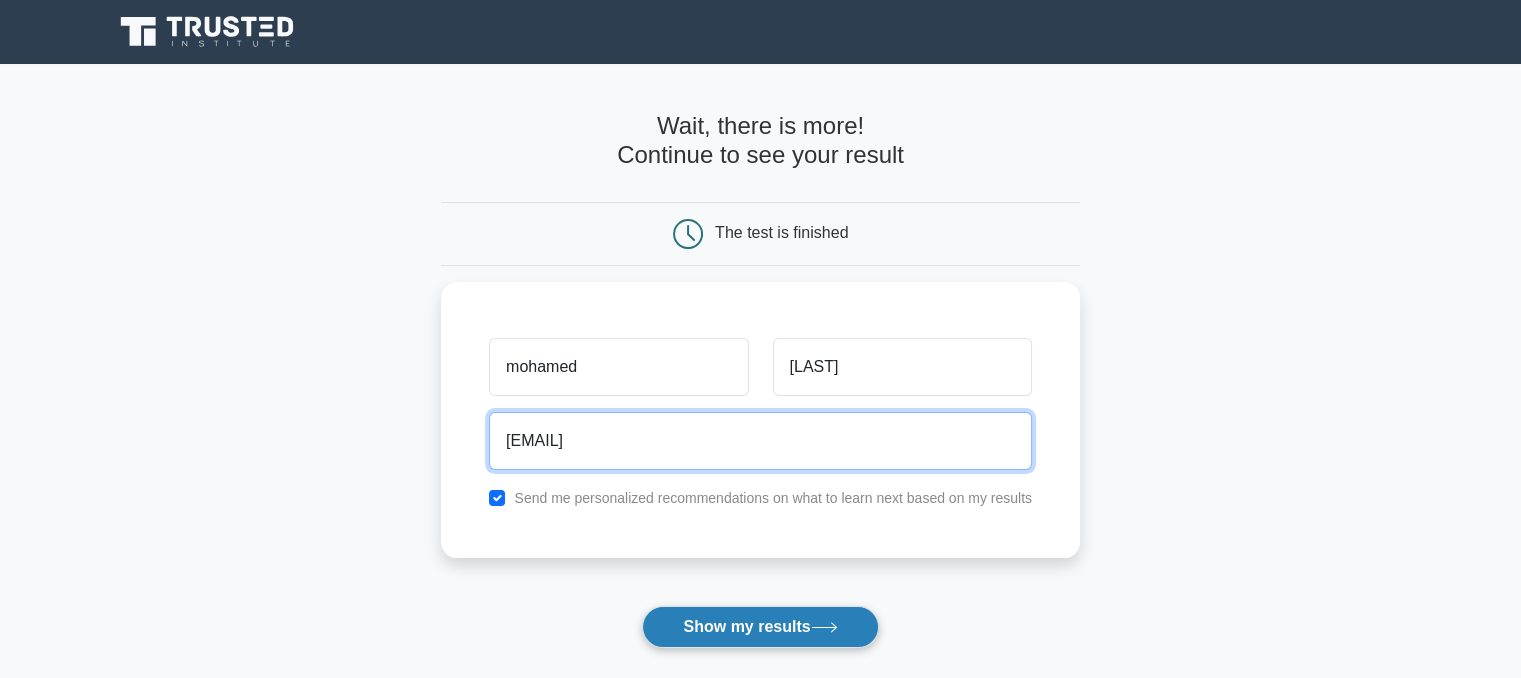 type on "mohamed.Gamal@khg-express.ly" 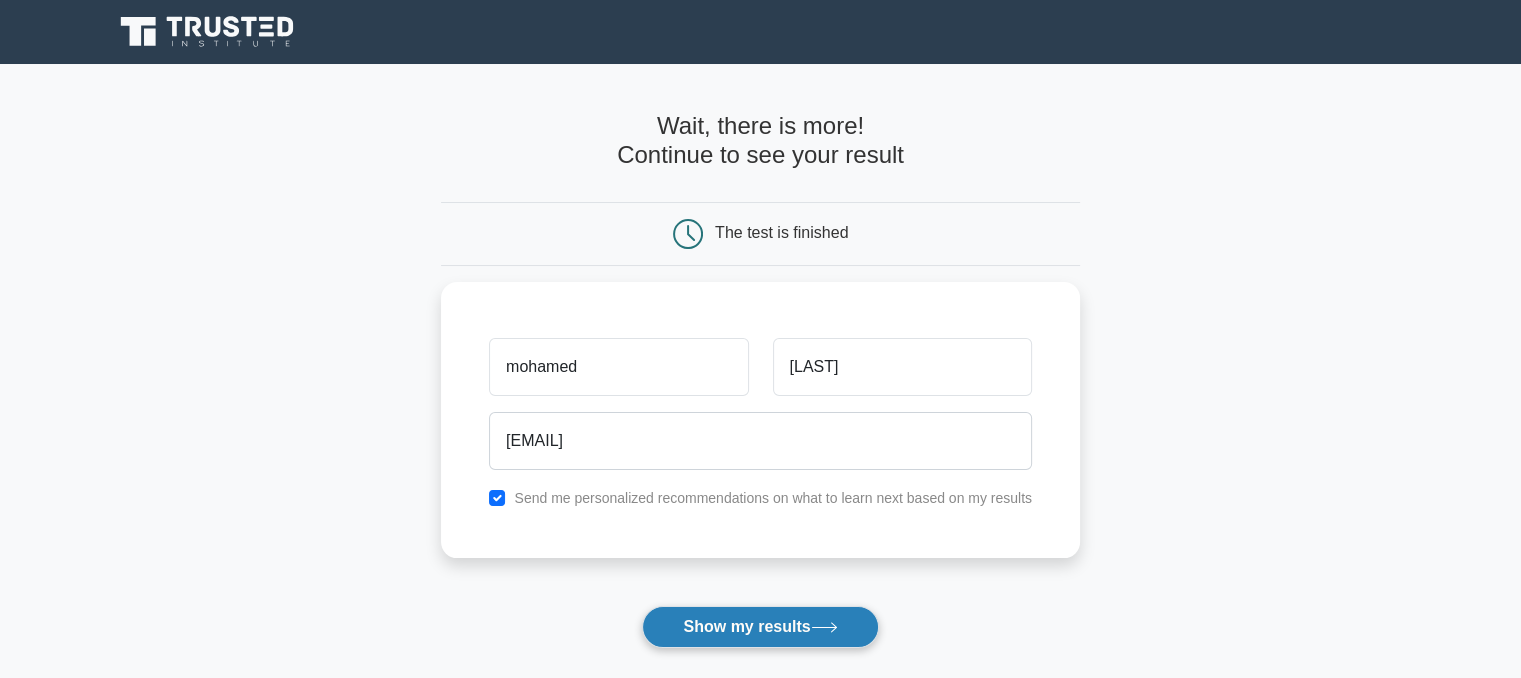 click on "Show my results" at bounding box center (760, 627) 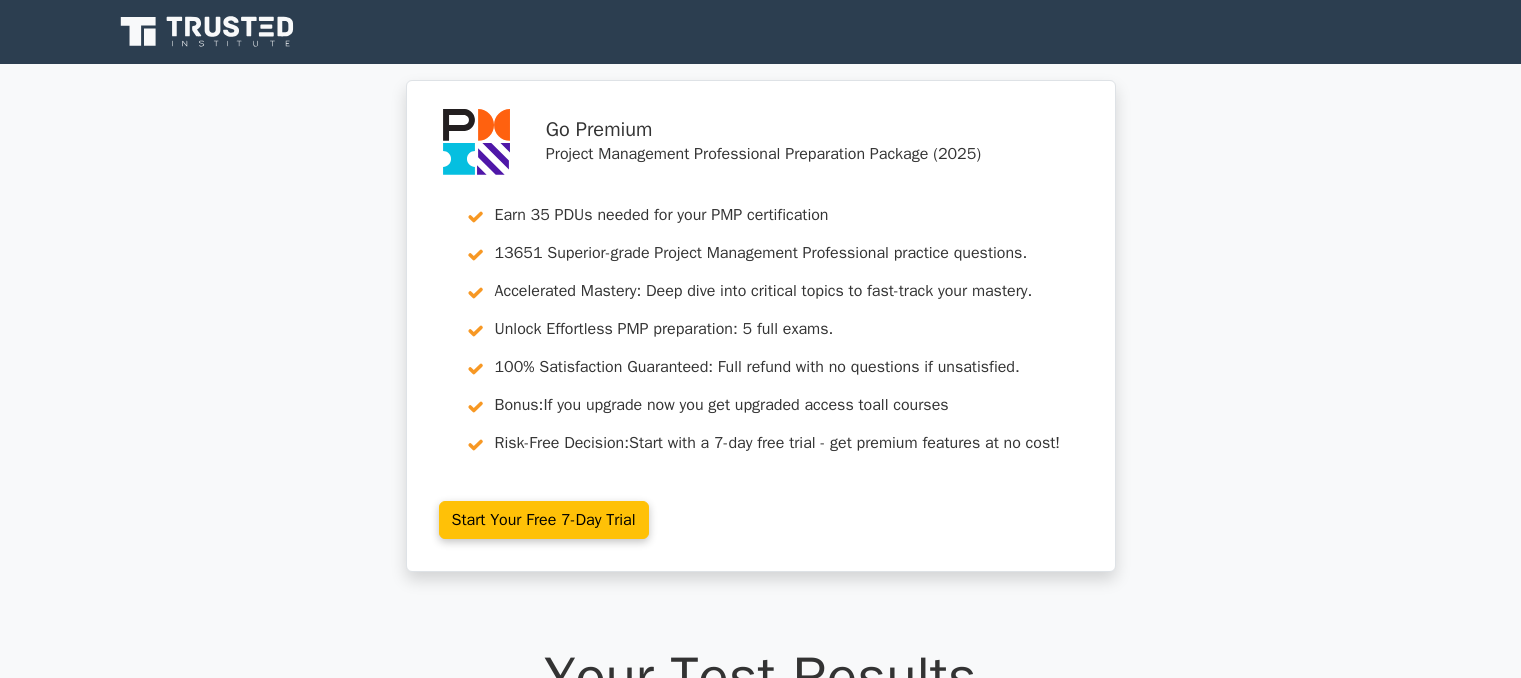 scroll, scrollTop: 0, scrollLeft: 0, axis: both 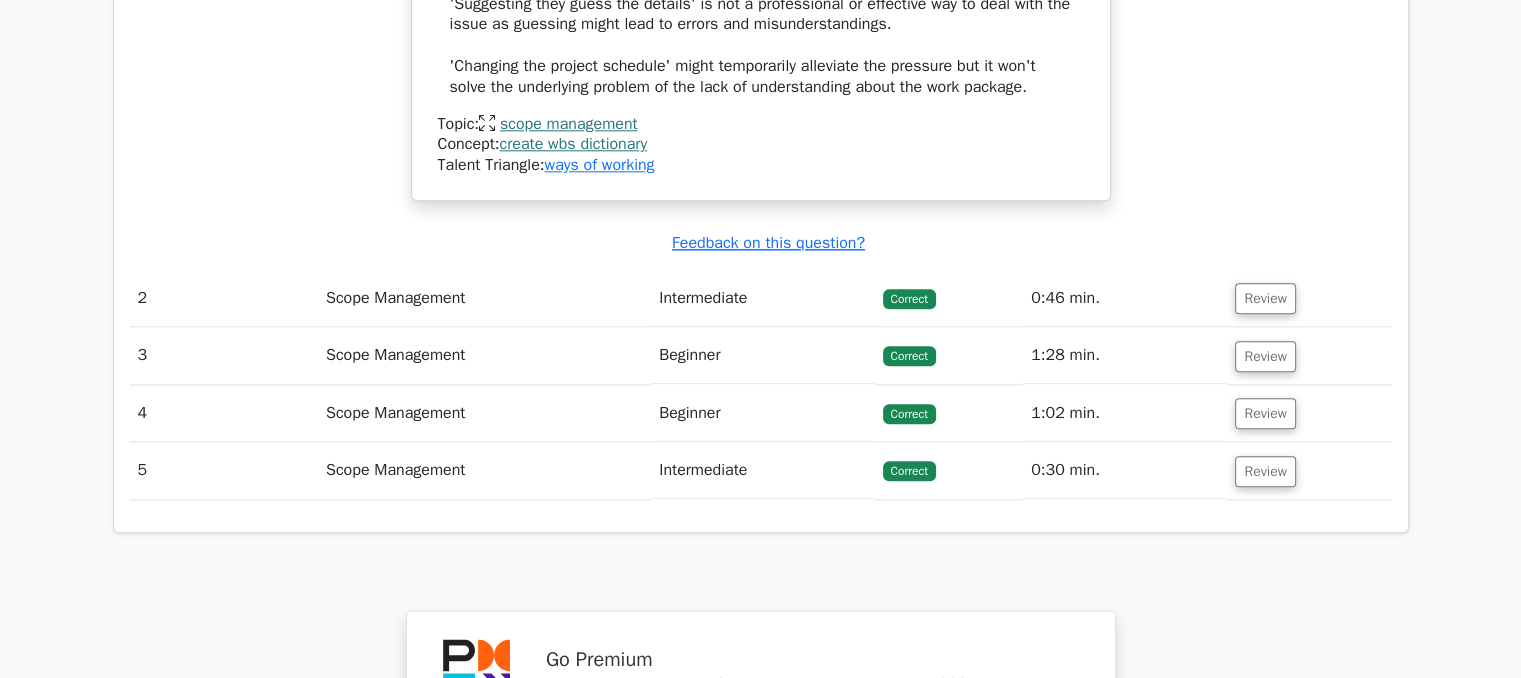 click on "Scope Management" at bounding box center [484, 413] 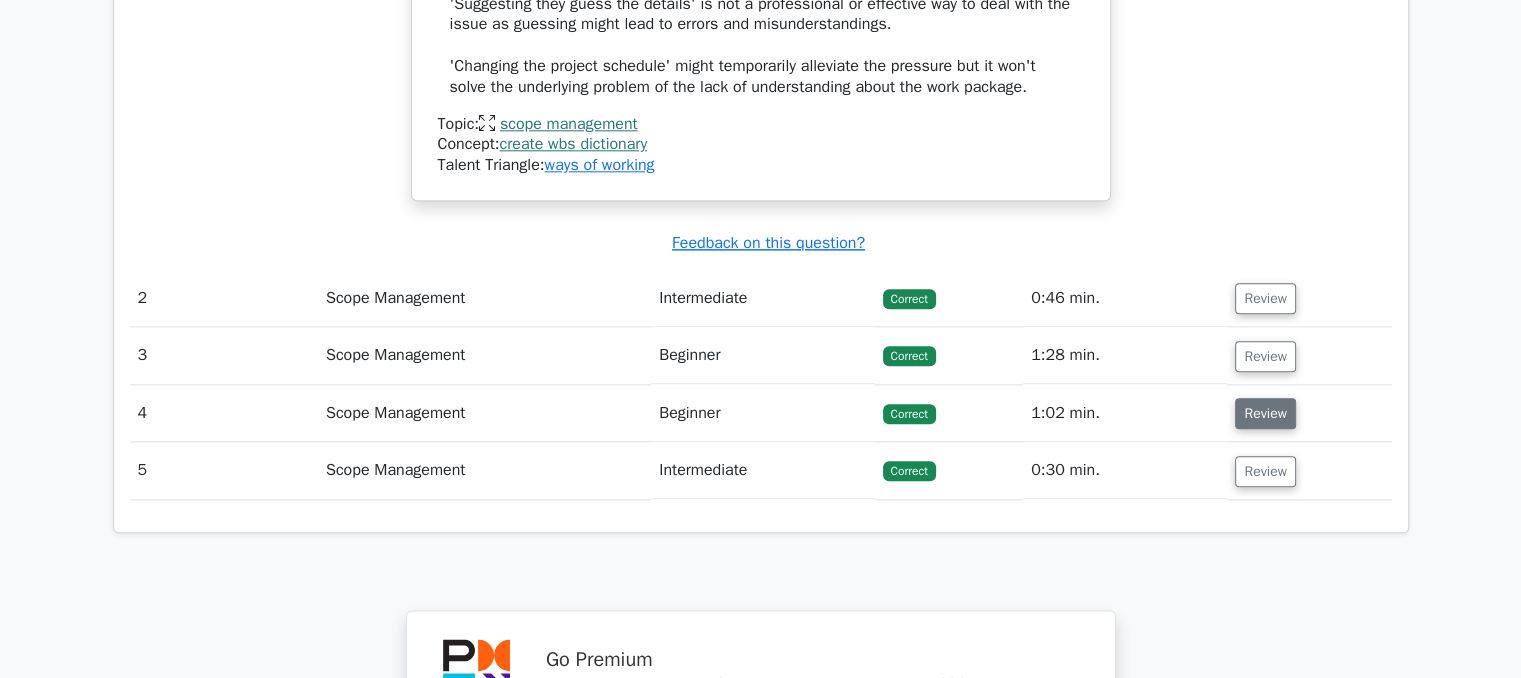 click on "Review" at bounding box center [1265, 413] 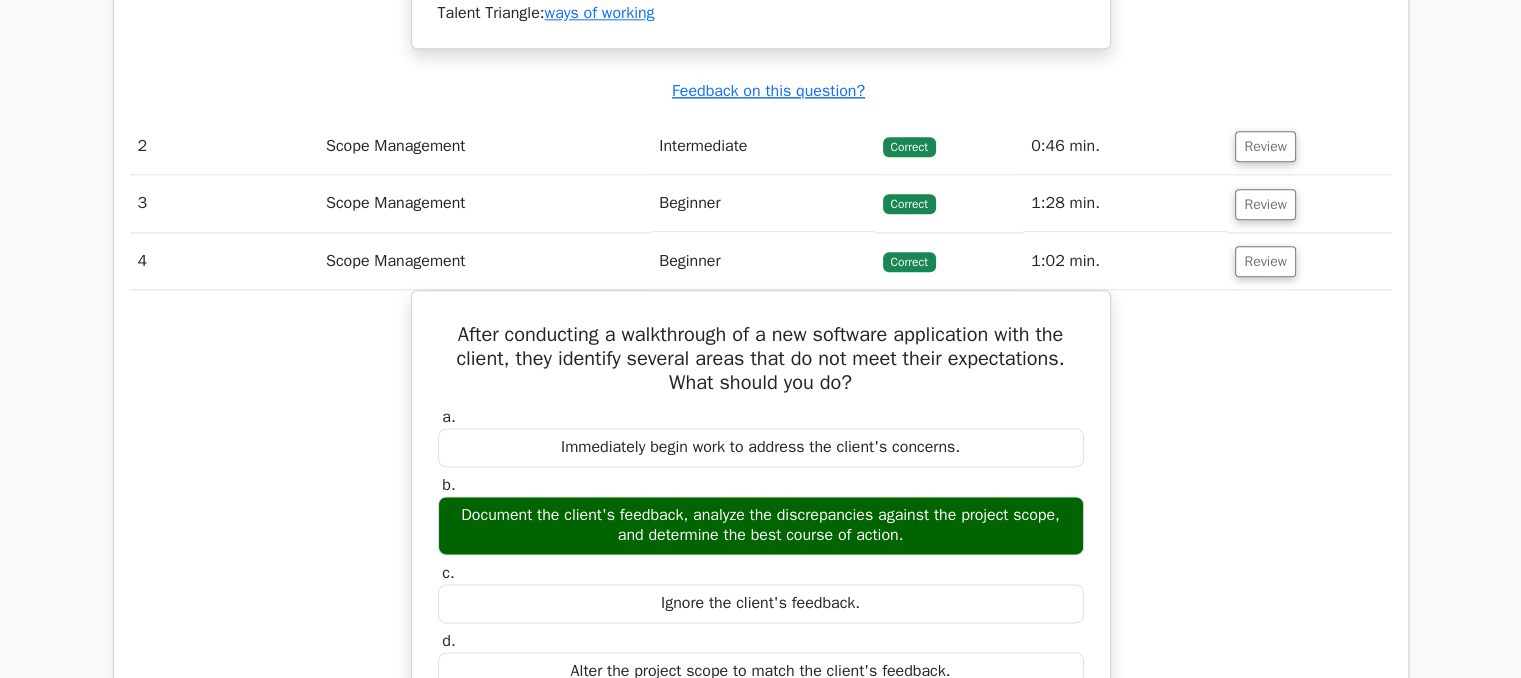 scroll, scrollTop: 2427, scrollLeft: 0, axis: vertical 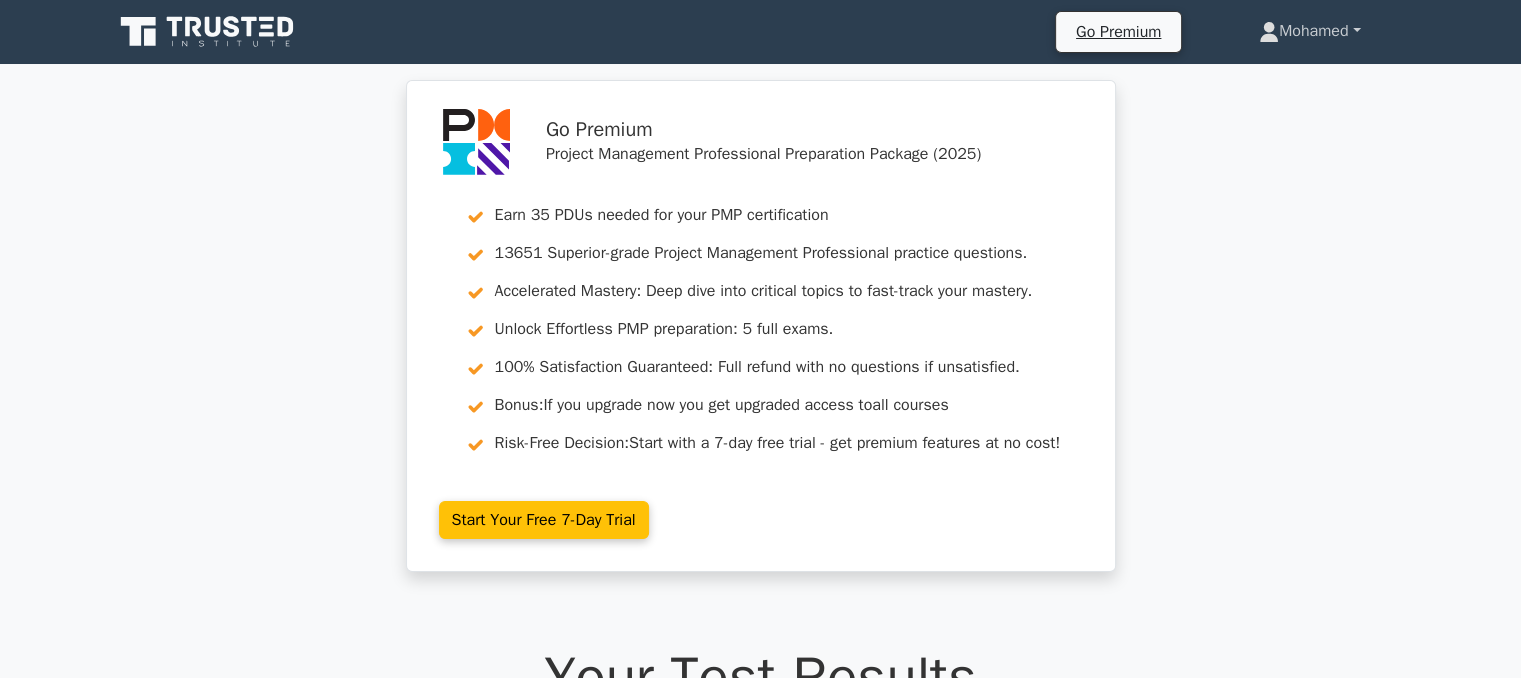 click on "Mohamed" at bounding box center [1309, 31] 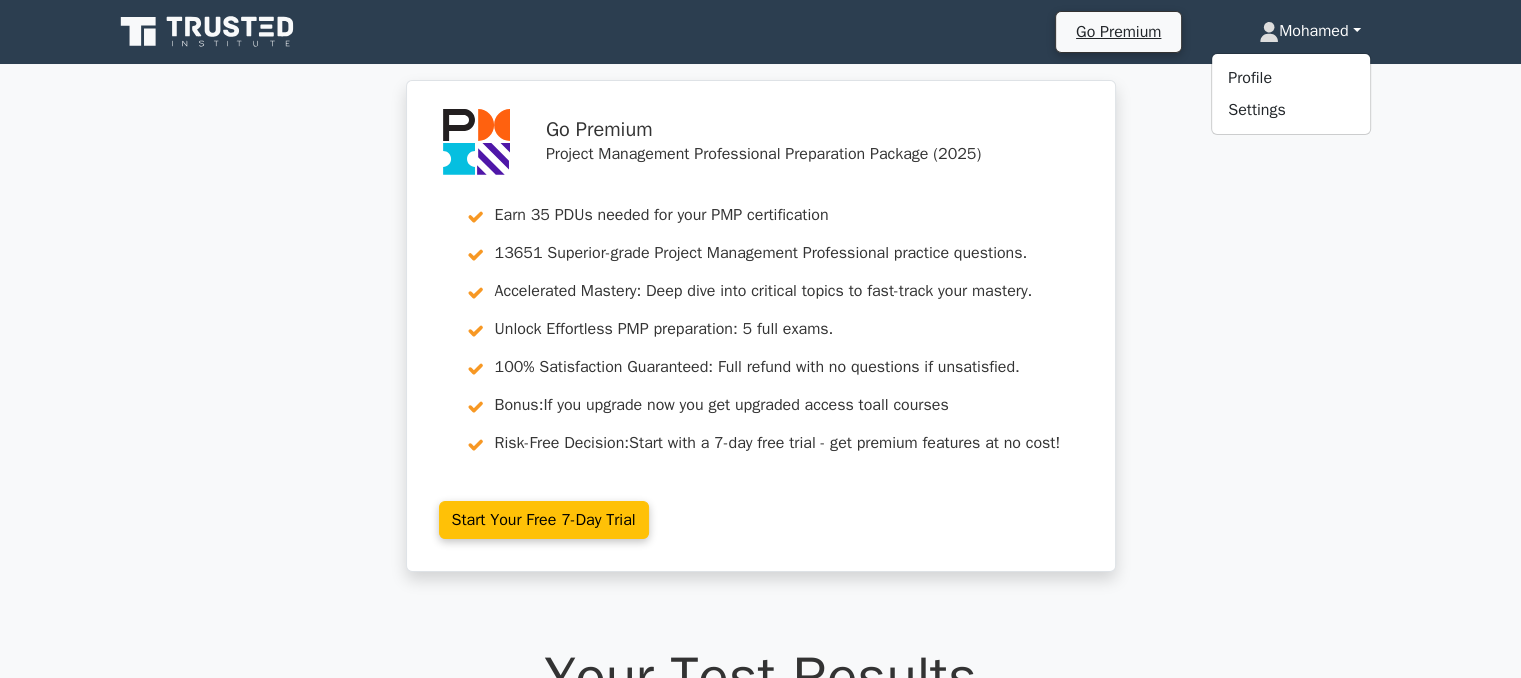 click on "Go Premium
Project Management Professional Preparation Package (2025)
Earn 35 PDUs needed for your PMP certification
13651 Superior-grade  Project Management Professional practice questions.
Accelerated Mastery: Deep dive into critical topics to fast-track your mastery.
Unlock Effortless PMP preparation: 5 full exams.
100% Satisfaction Guaranteed: Full refund with no questions if unsatisfied.
Bonus: all courses Risk-Free Decision:" at bounding box center [760, 338] 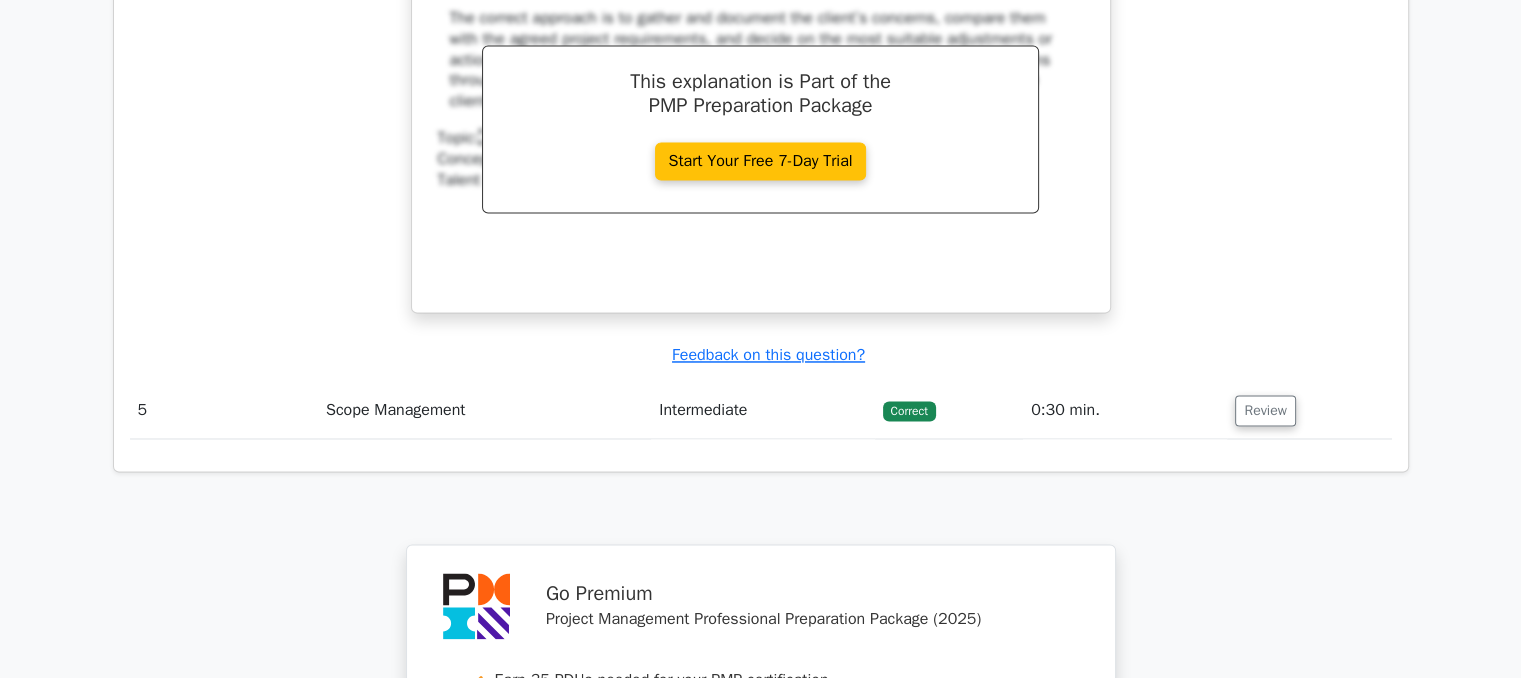 scroll, scrollTop: 3237, scrollLeft: 0, axis: vertical 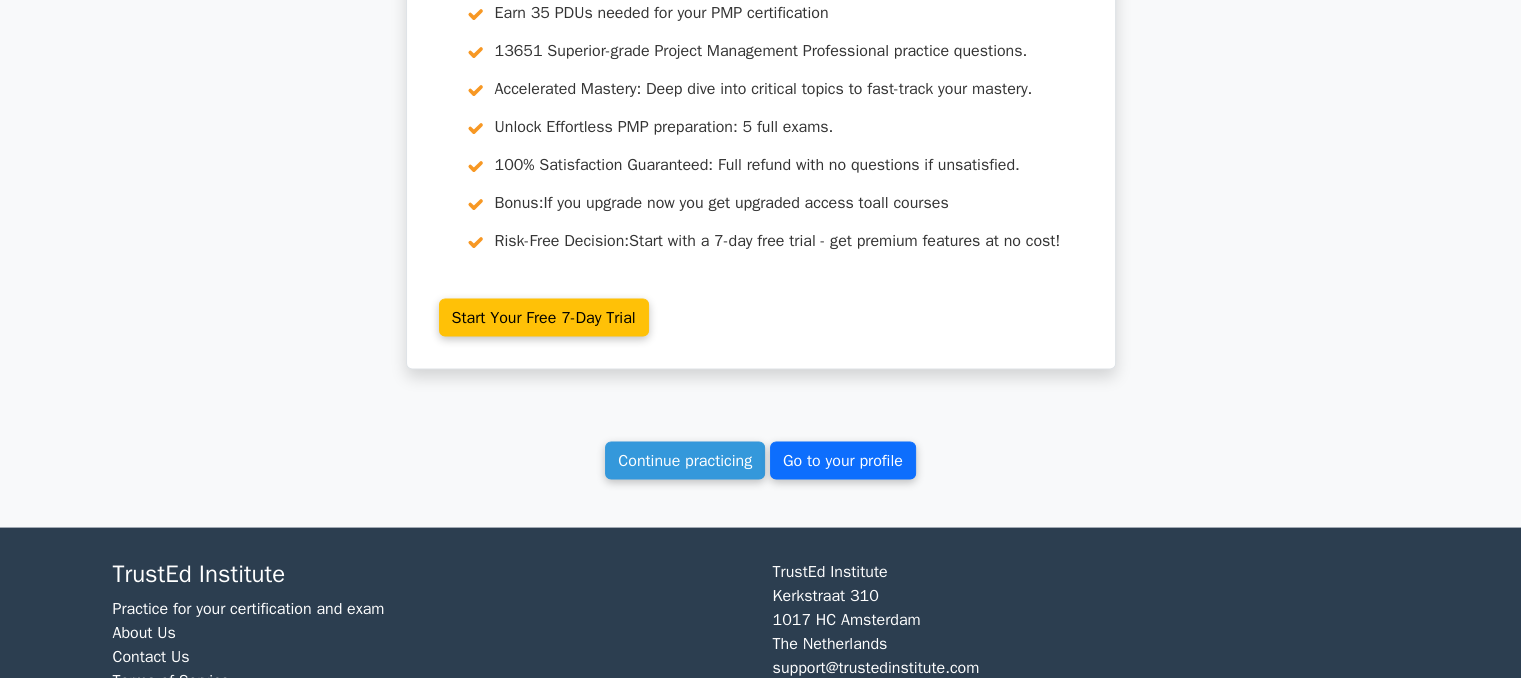 click on "Go to your profile" at bounding box center (843, 461) 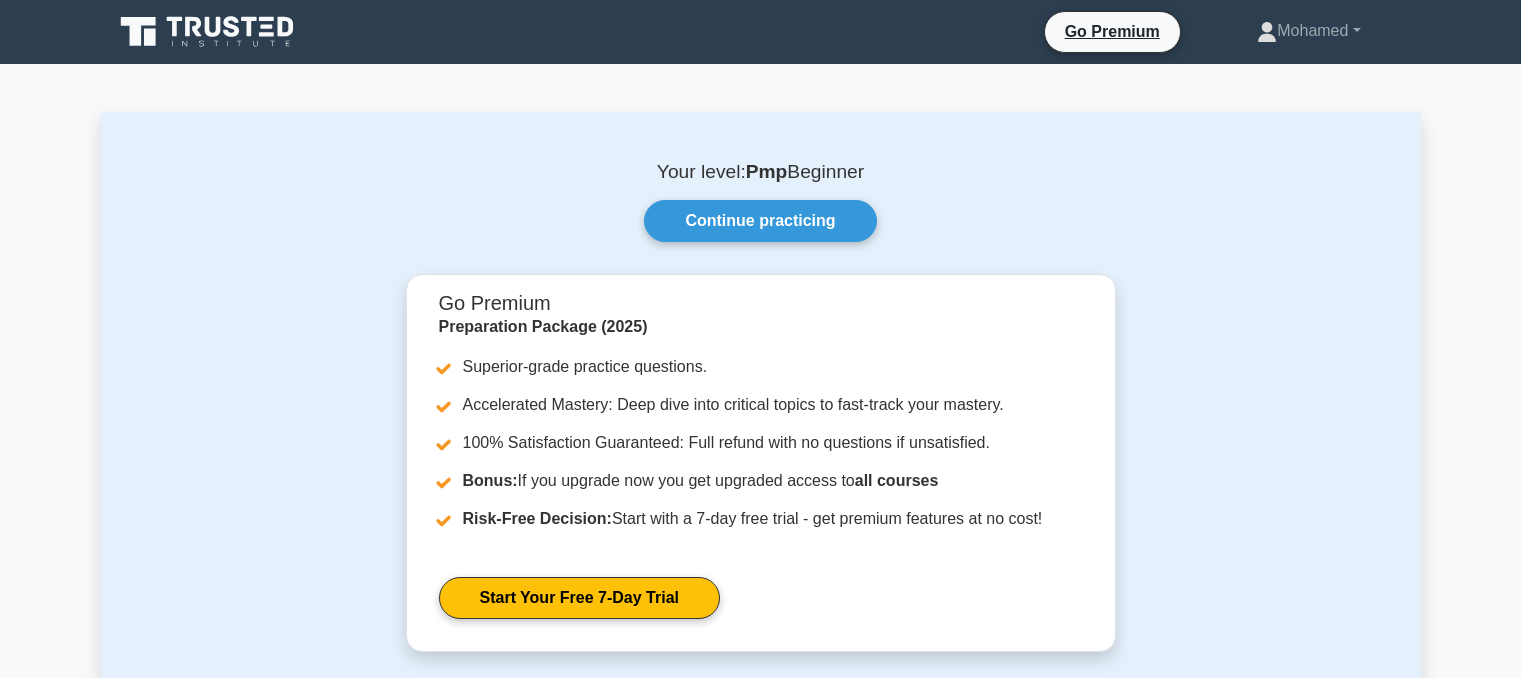 scroll, scrollTop: 0, scrollLeft: 0, axis: both 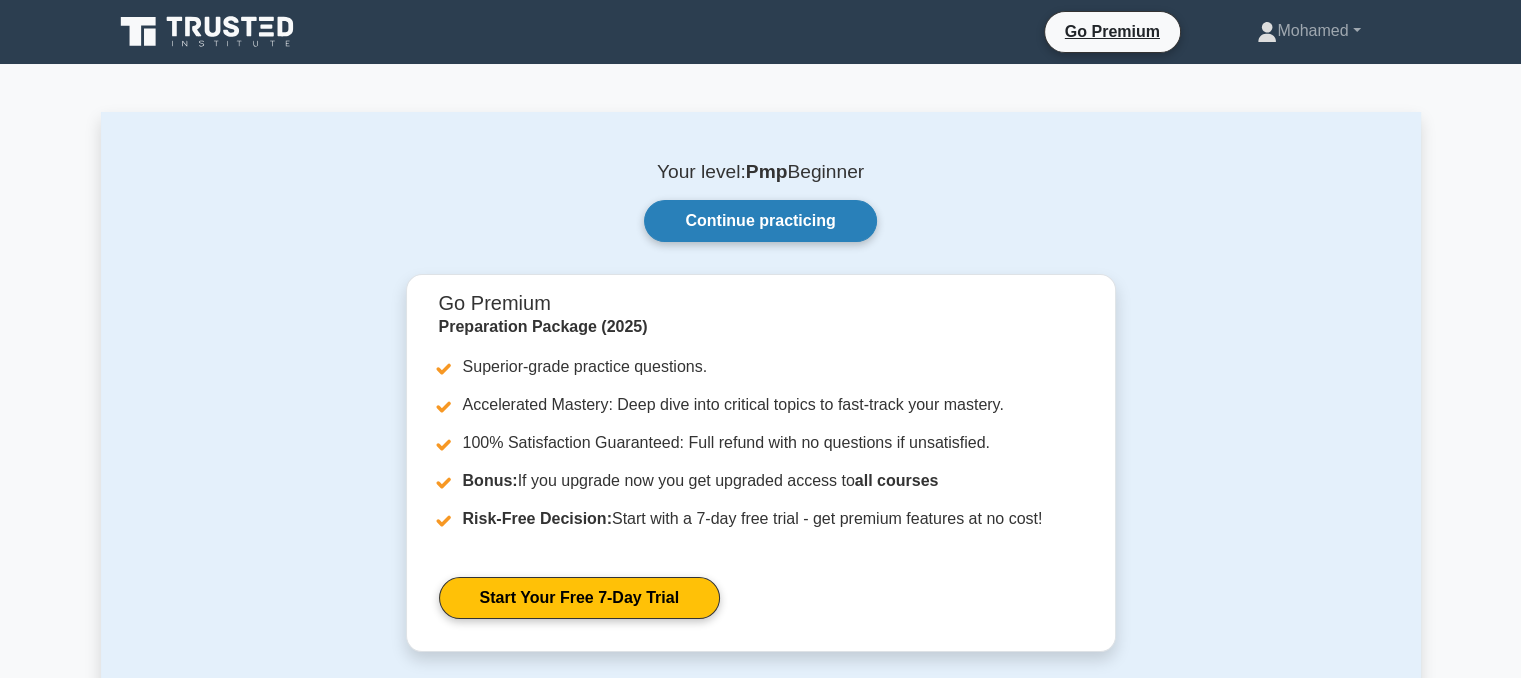 click on "Continue practicing" at bounding box center (760, 221) 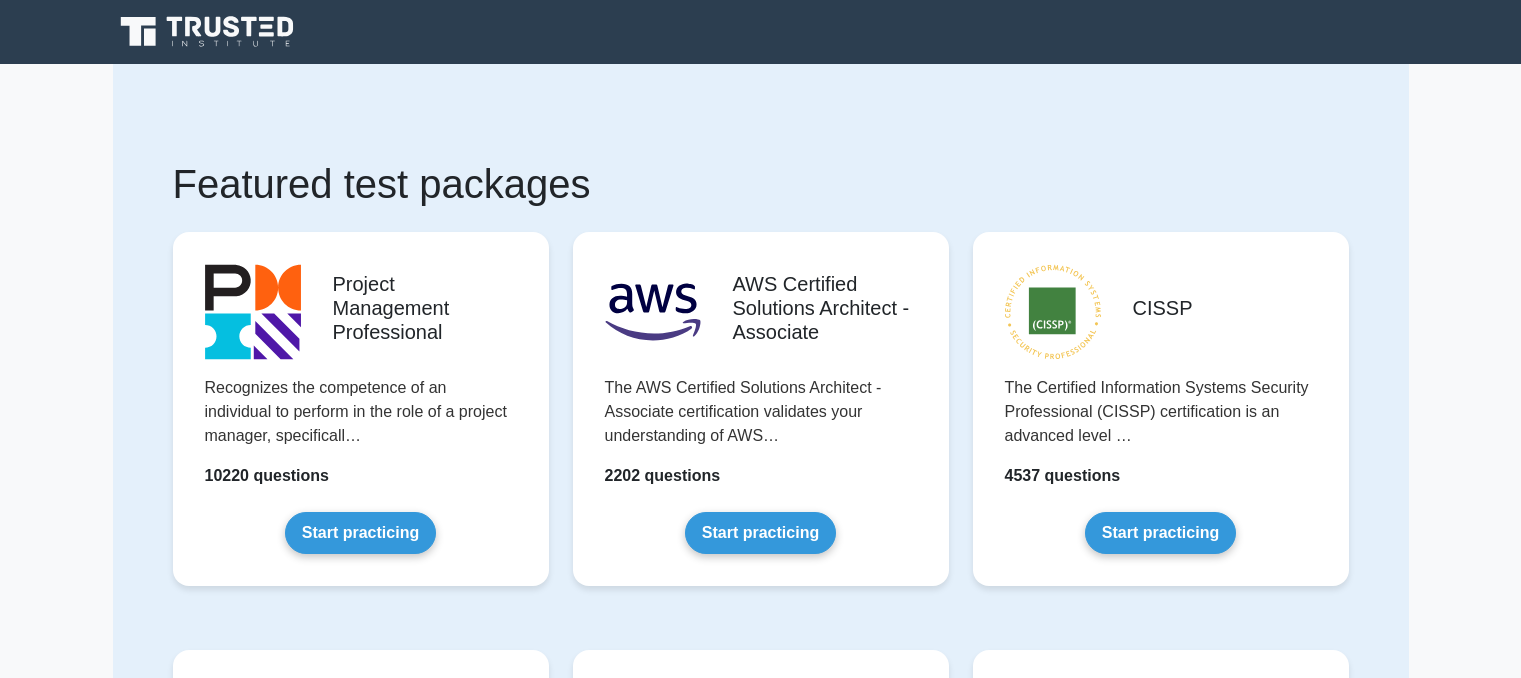 scroll, scrollTop: 0, scrollLeft: 0, axis: both 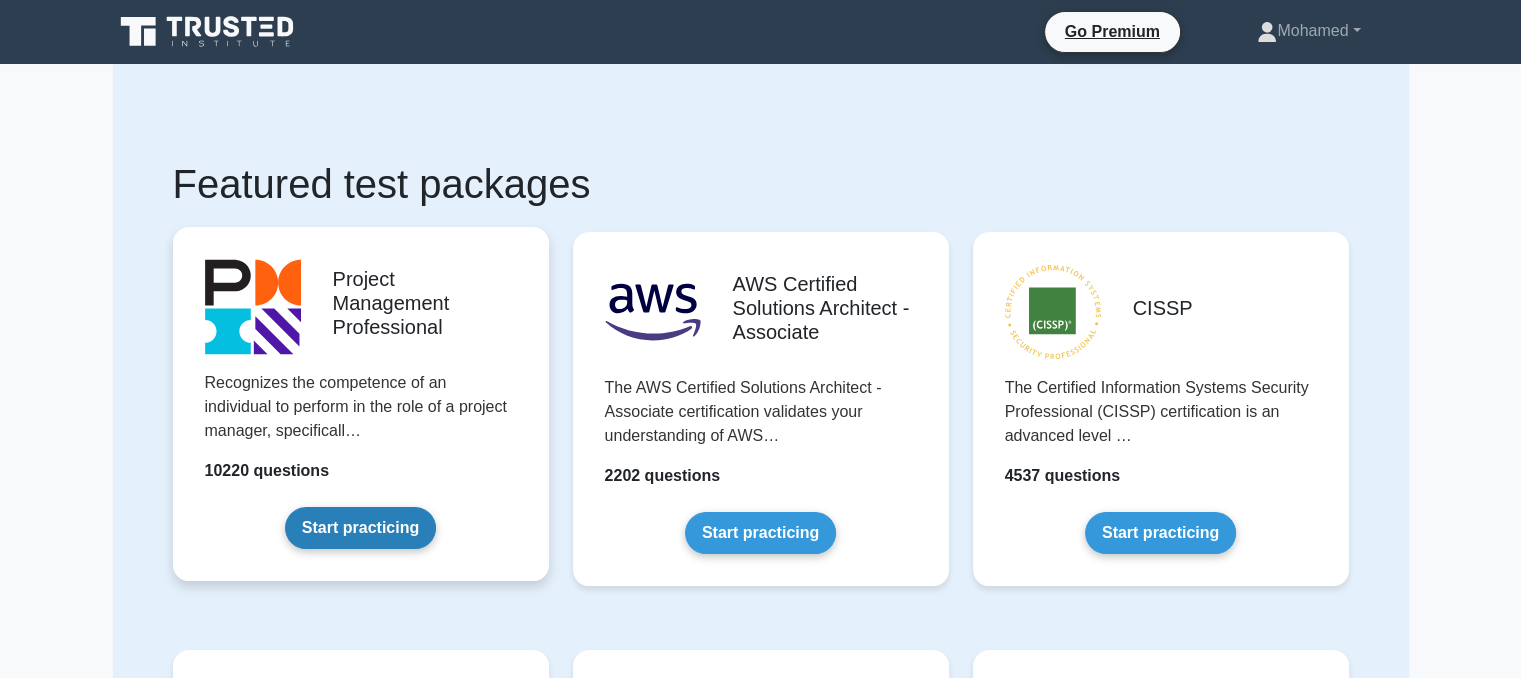click on "Start practicing" at bounding box center [360, 528] 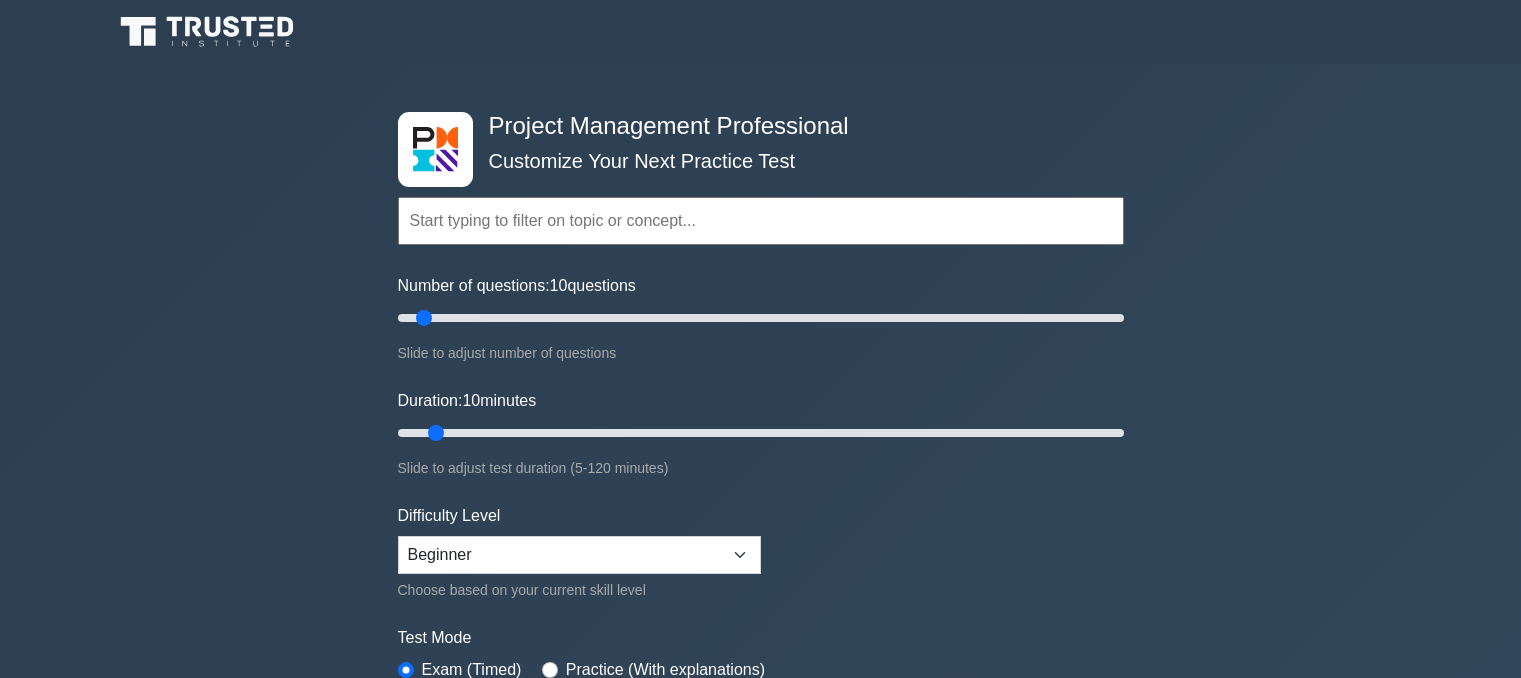 scroll, scrollTop: 0, scrollLeft: 0, axis: both 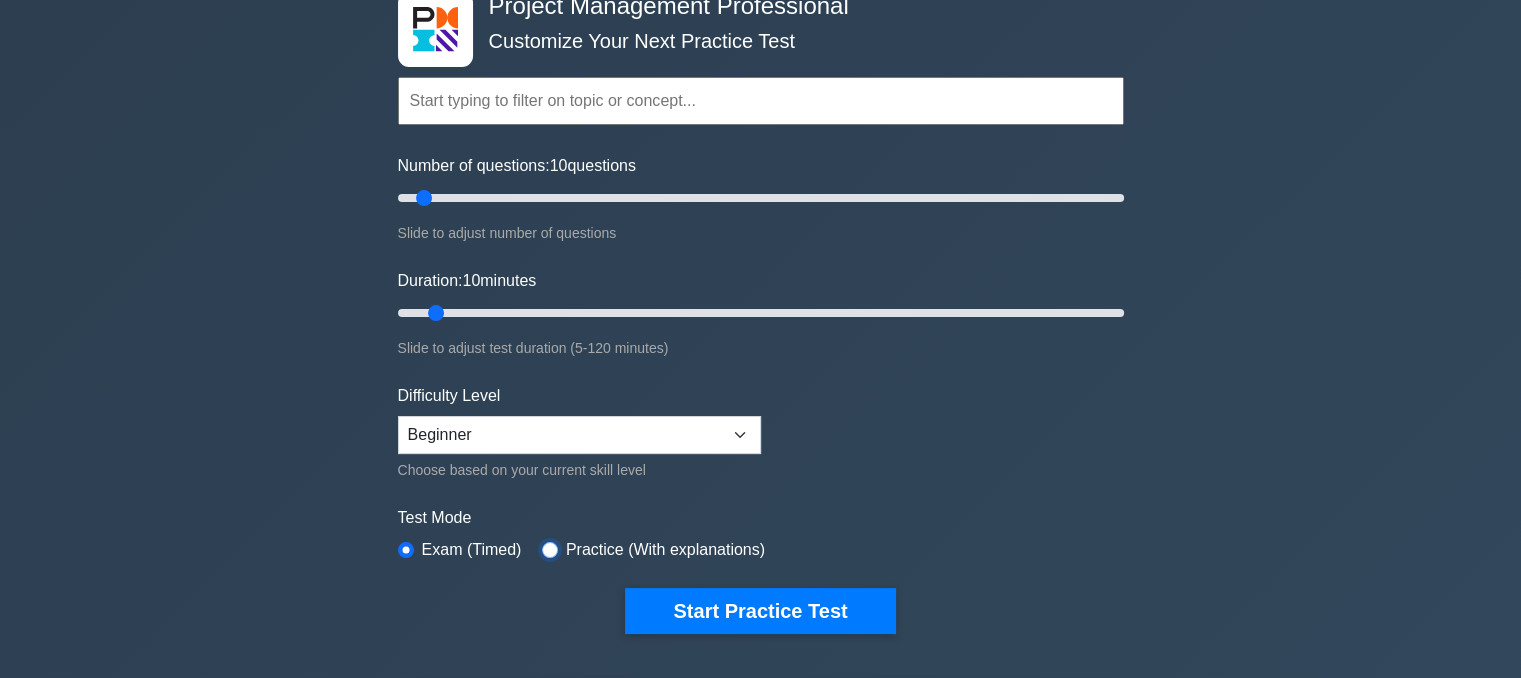 click at bounding box center (550, 550) 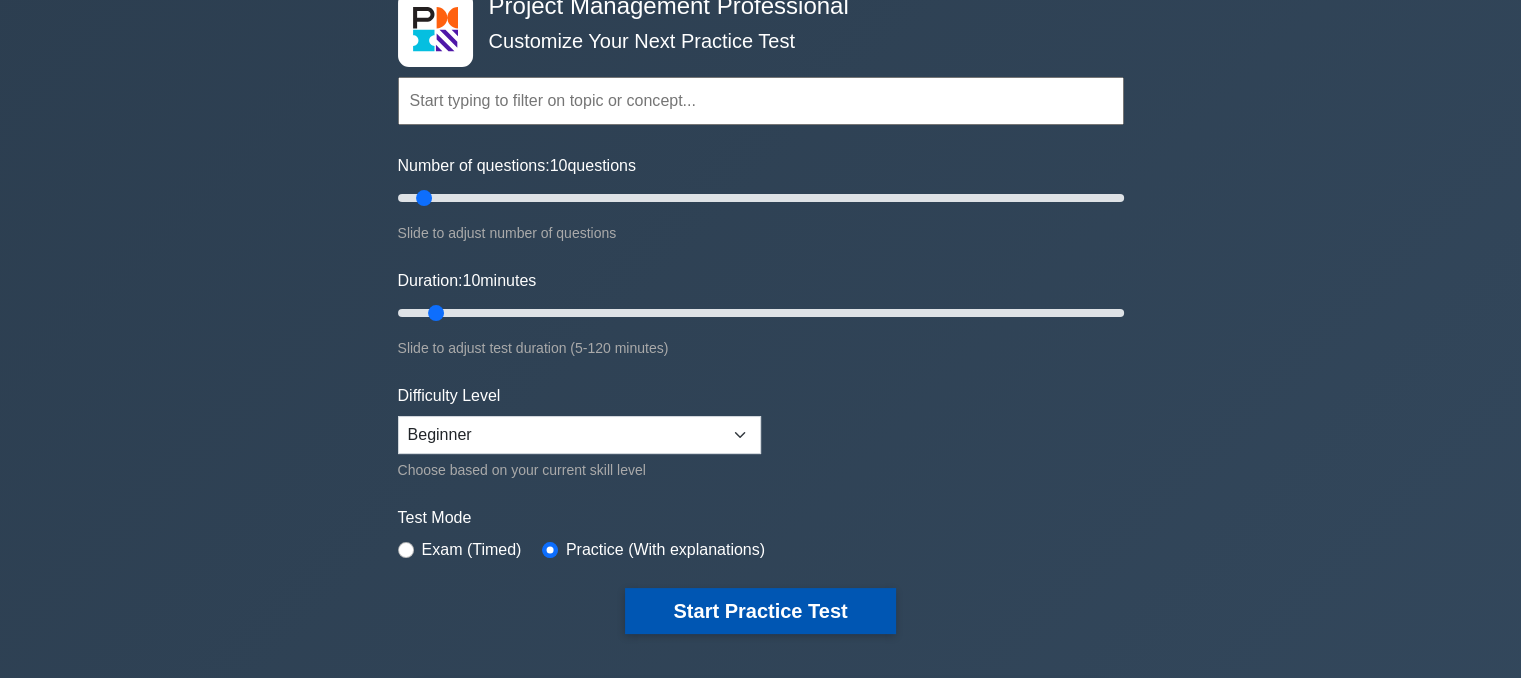 click on "Start Practice Test" at bounding box center (760, 611) 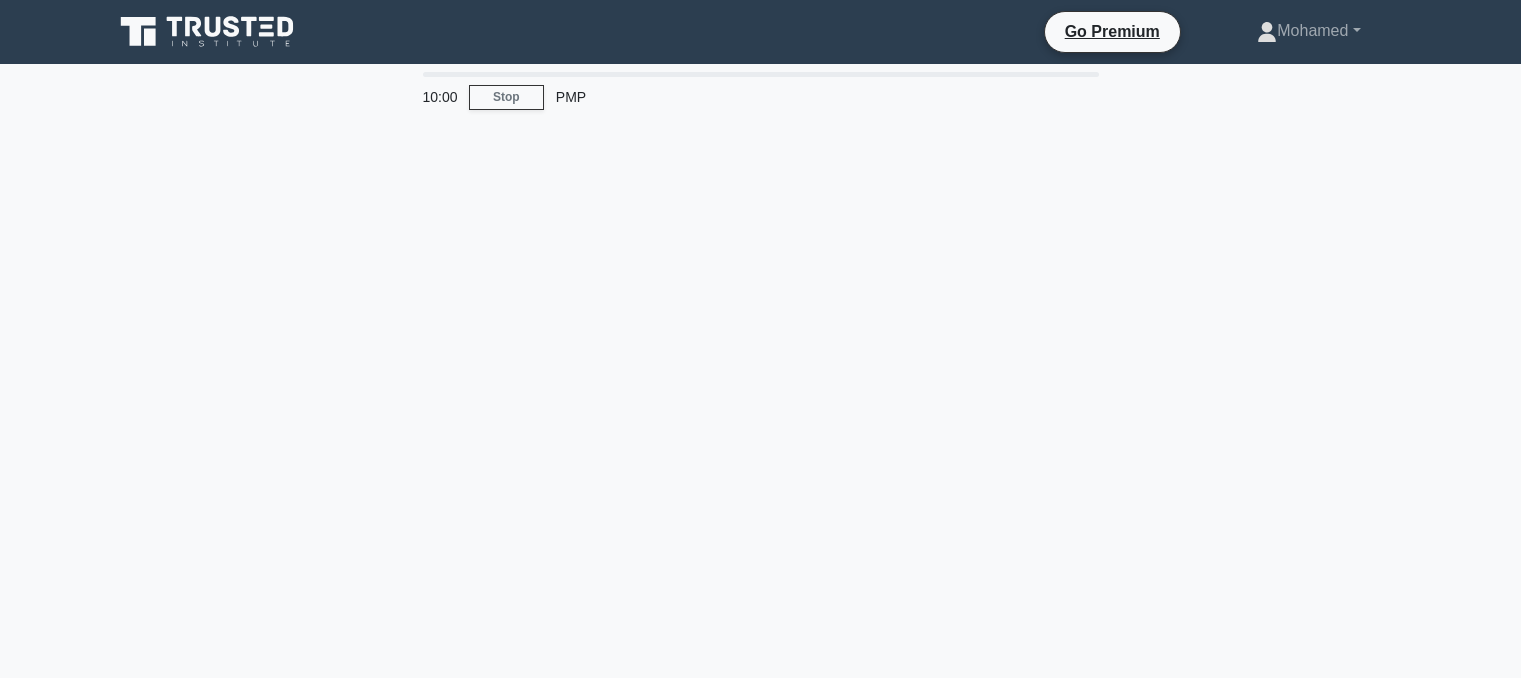 scroll, scrollTop: 0, scrollLeft: 0, axis: both 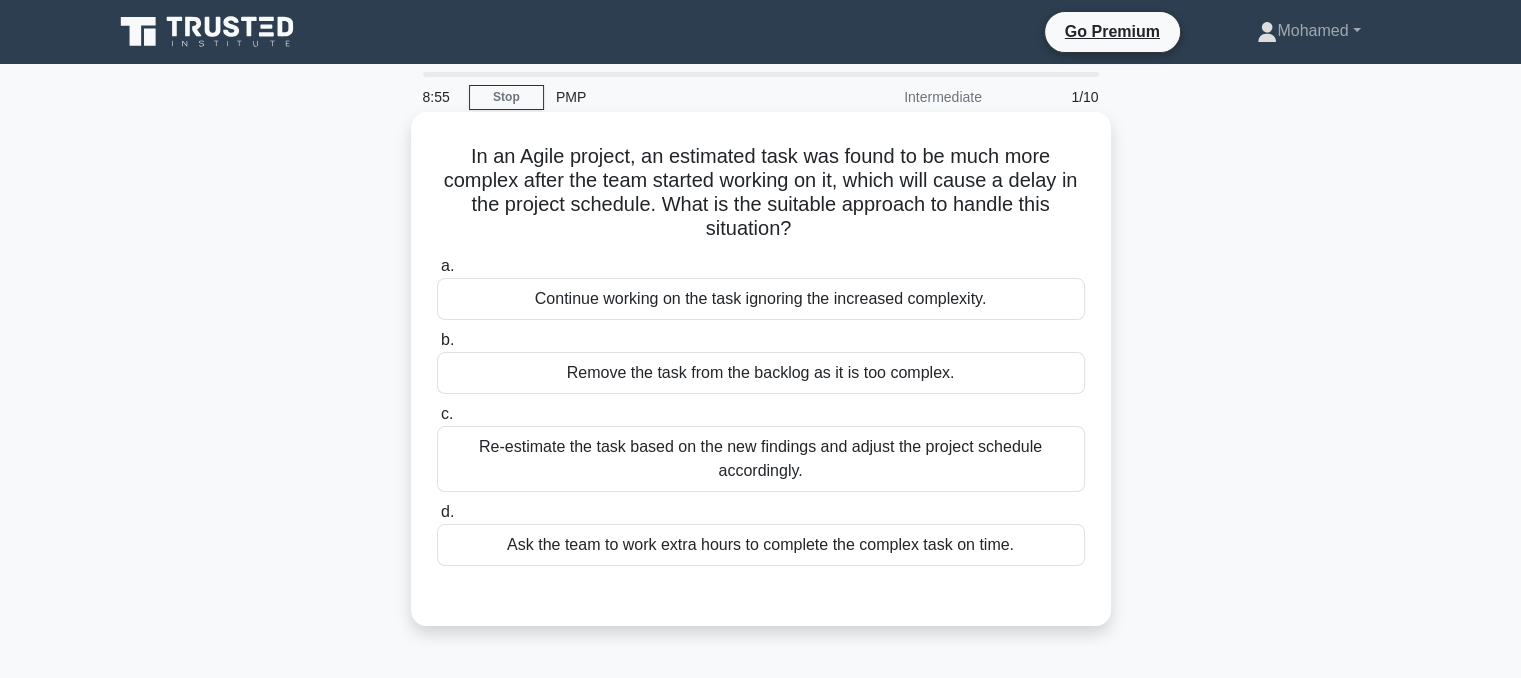 click on "Re-estimate the task based on the new findings and adjust the project schedule accordingly." at bounding box center (761, 459) 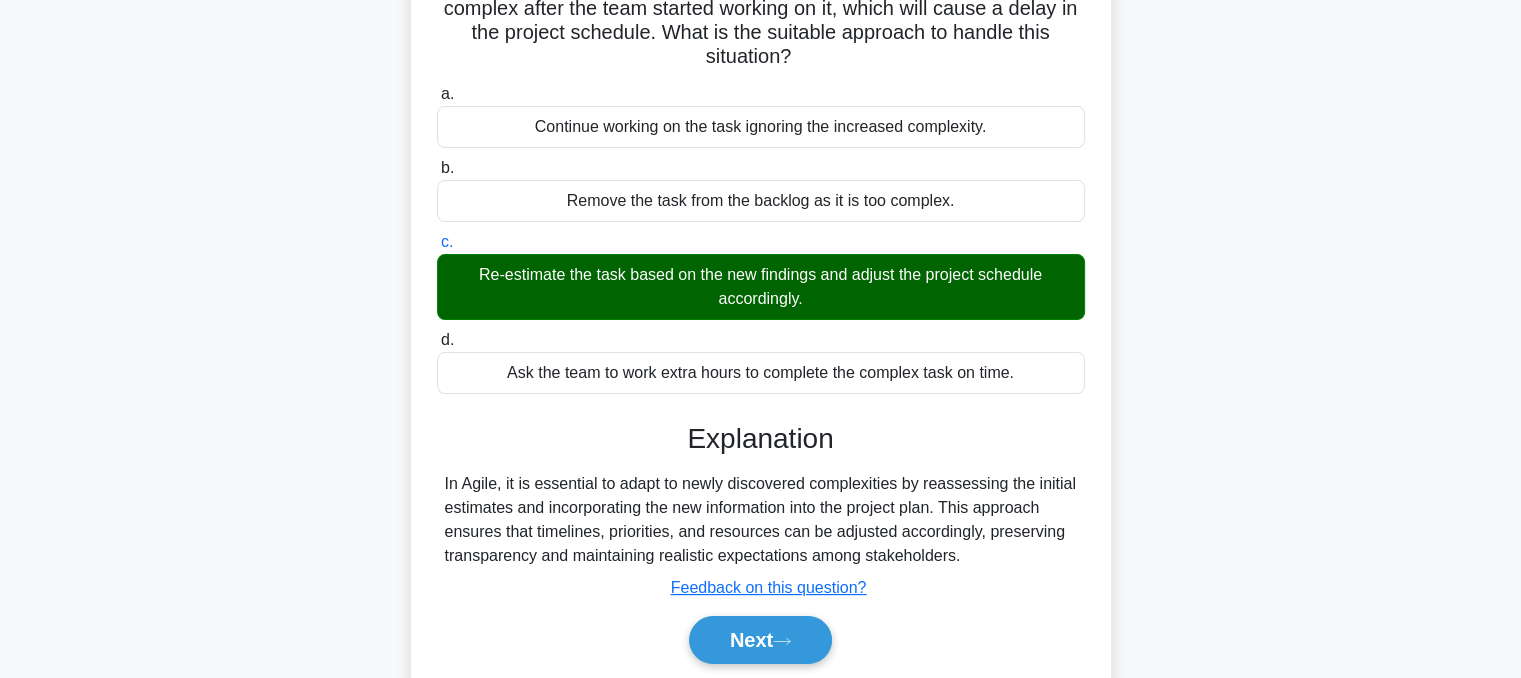 scroll, scrollTop: 200, scrollLeft: 0, axis: vertical 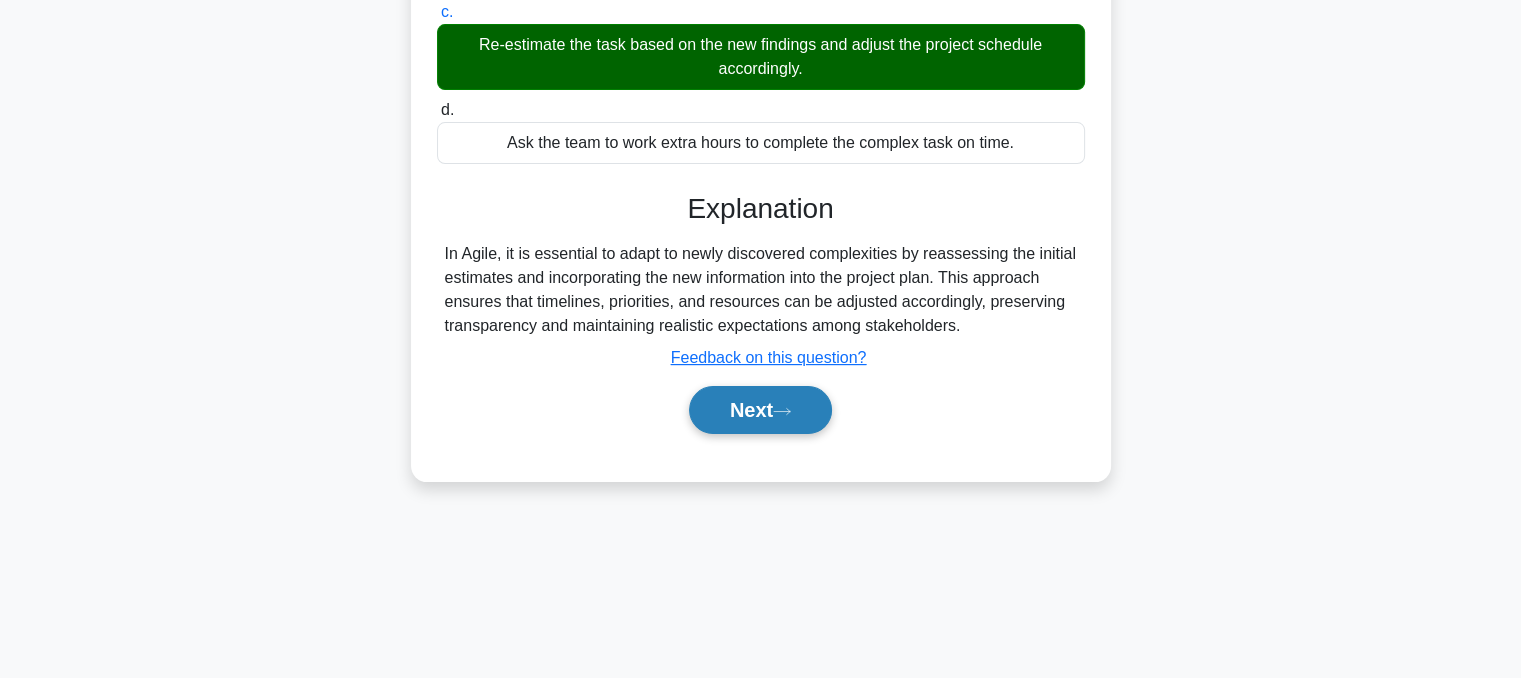 click on "Next" at bounding box center (760, 410) 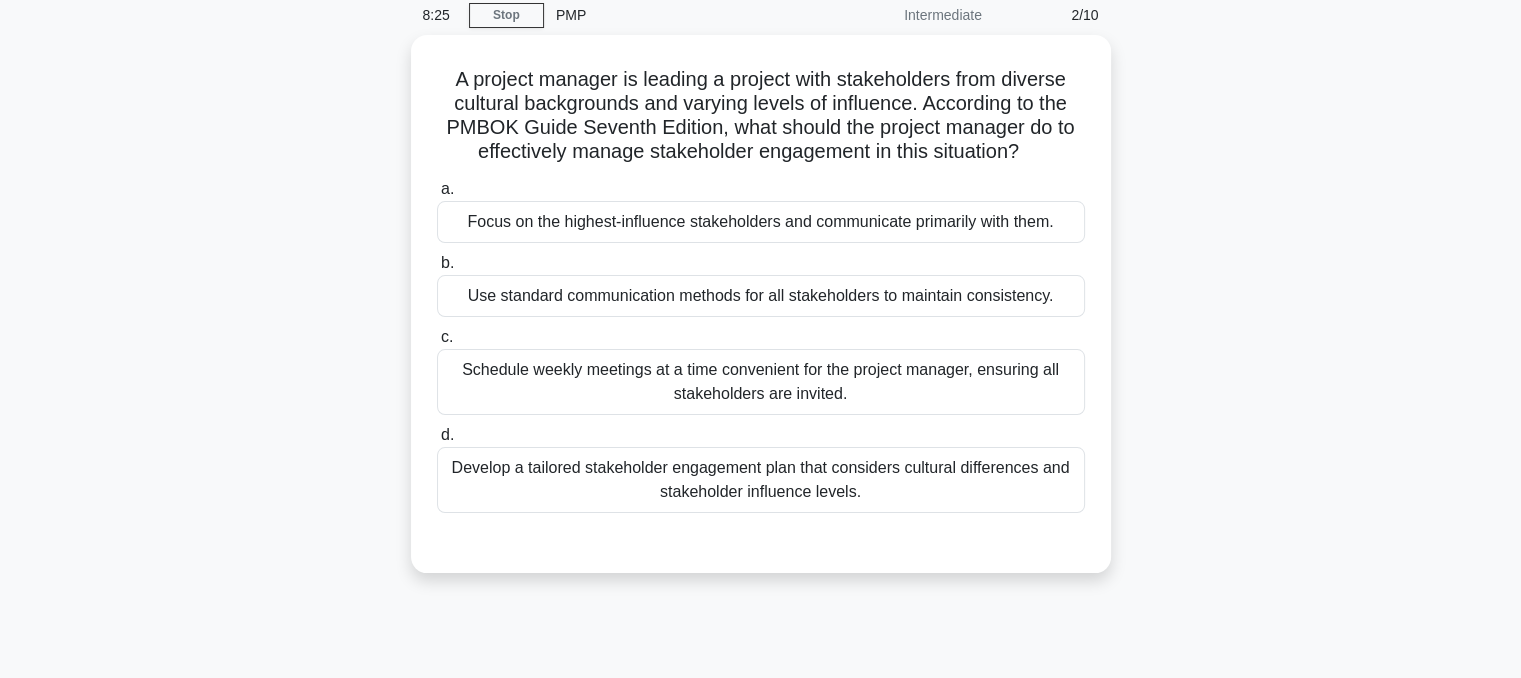 scroll, scrollTop: 0, scrollLeft: 0, axis: both 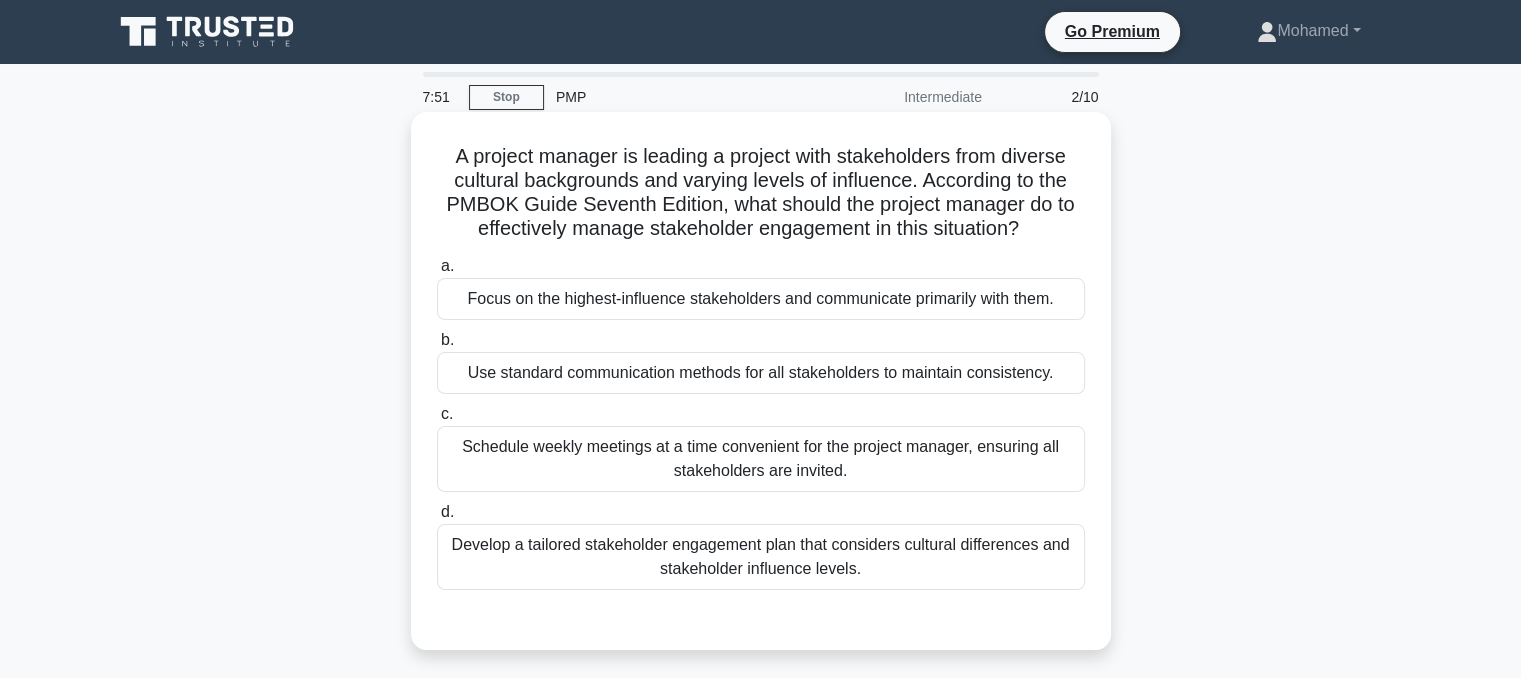 click on "Develop a tailored stakeholder engagement plan that considers cultural differences and stakeholder influence levels." at bounding box center (761, 557) 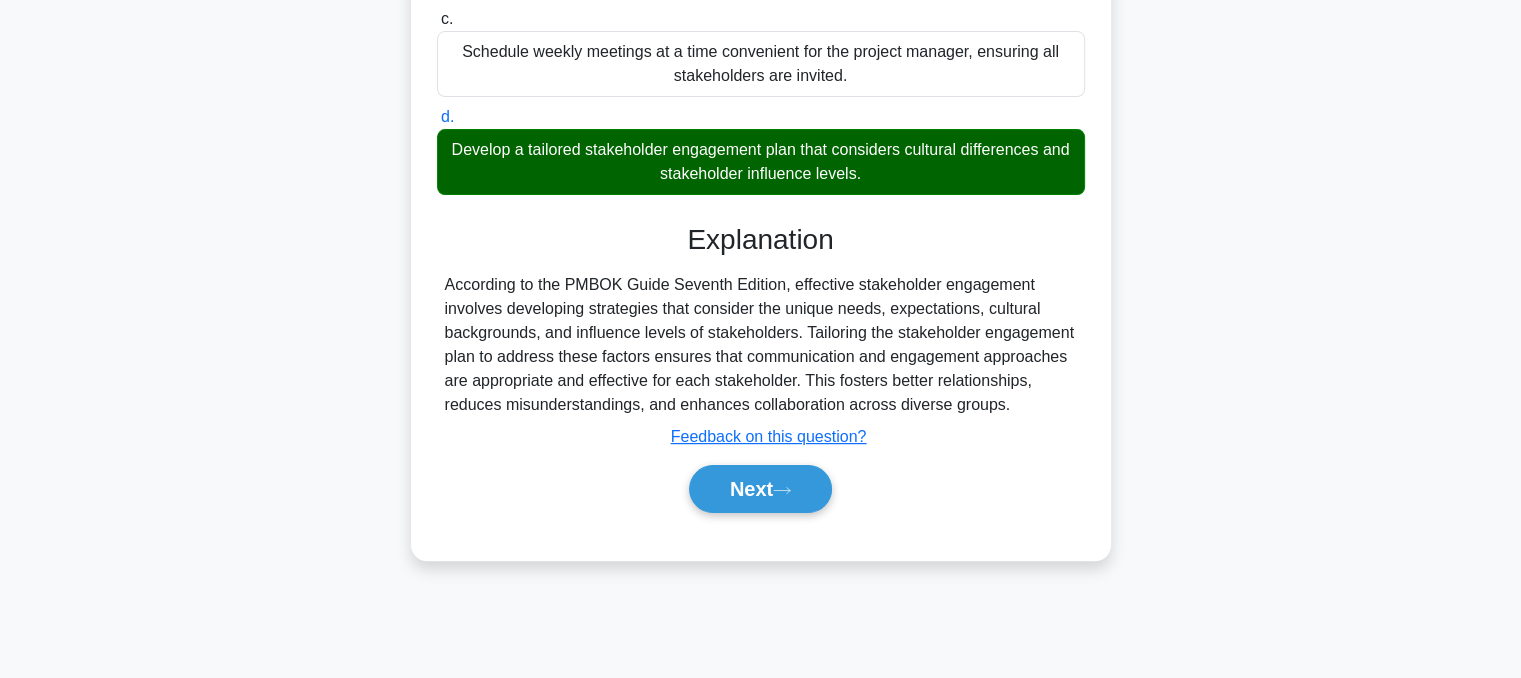 scroll, scrollTop: 403, scrollLeft: 0, axis: vertical 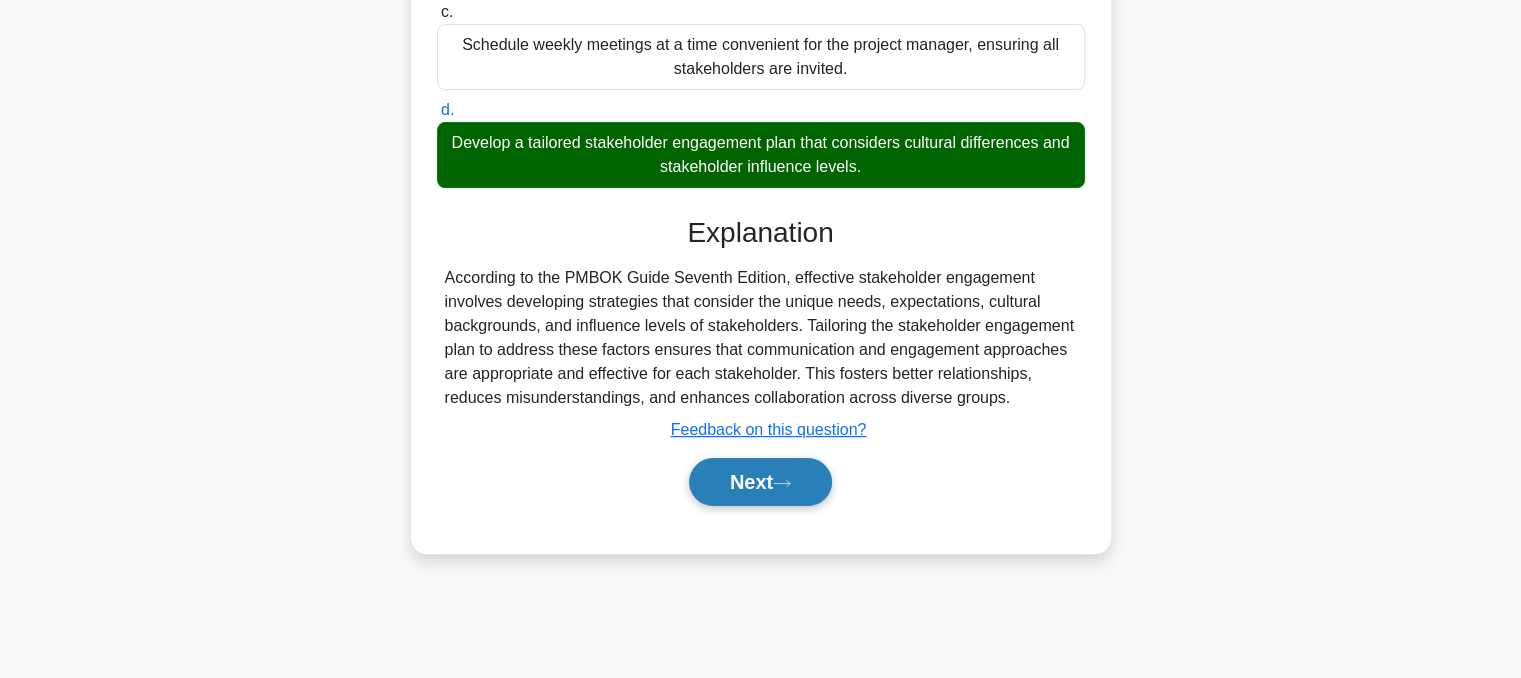 click on "Next" at bounding box center (760, 482) 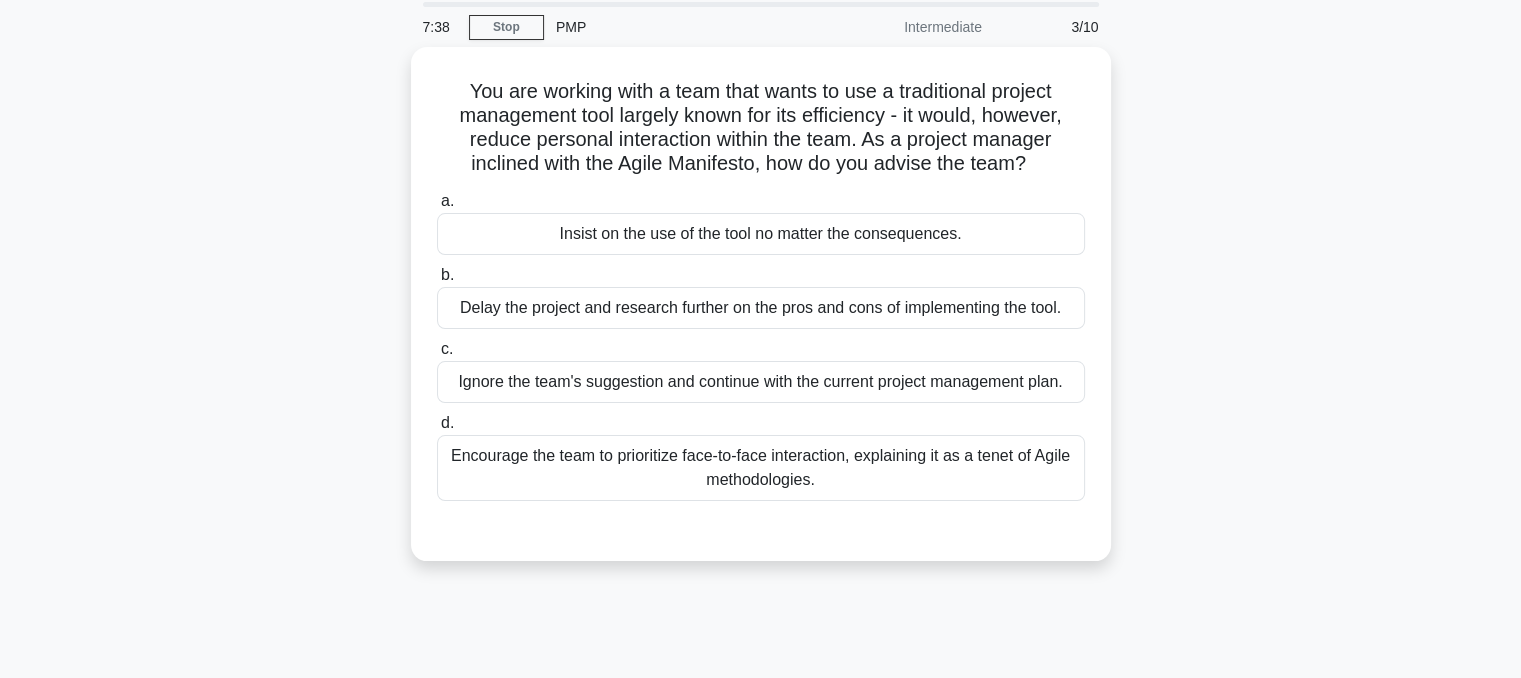 scroll, scrollTop: 0, scrollLeft: 0, axis: both 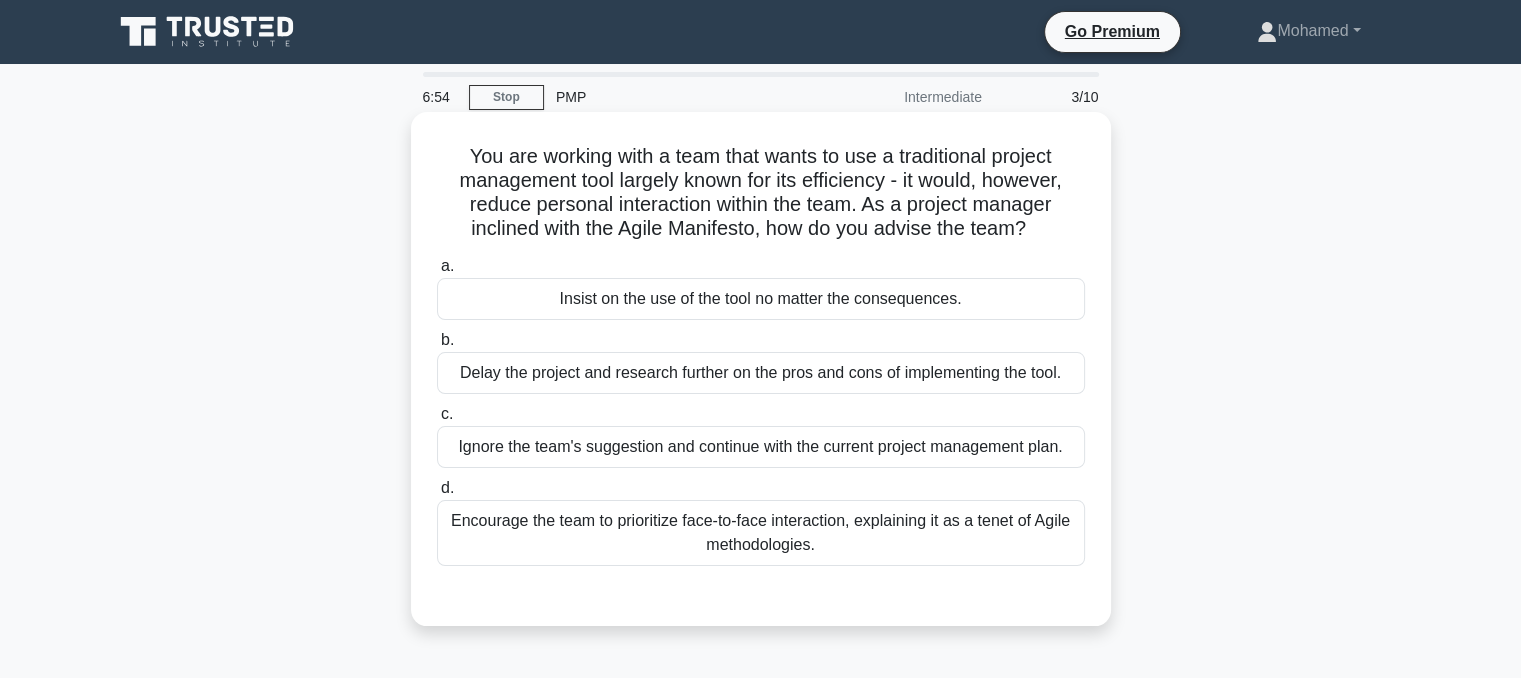click on "Encourage the team to prioritize face-to-face interaction, explaining it as a tenet of Agile methodologies." at bounding box center (761, 533) 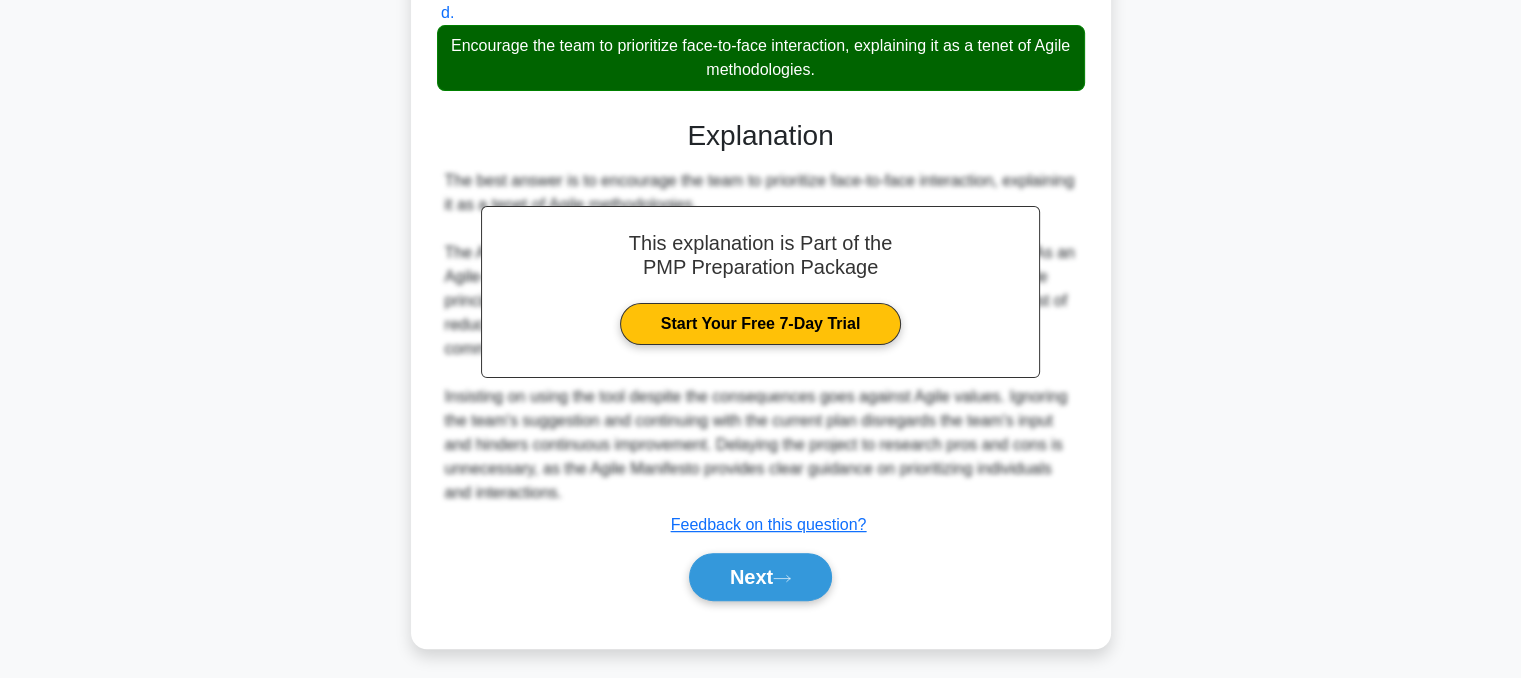 scroll, scrollTop: 482, scrollLeft: 0, axis: vertical 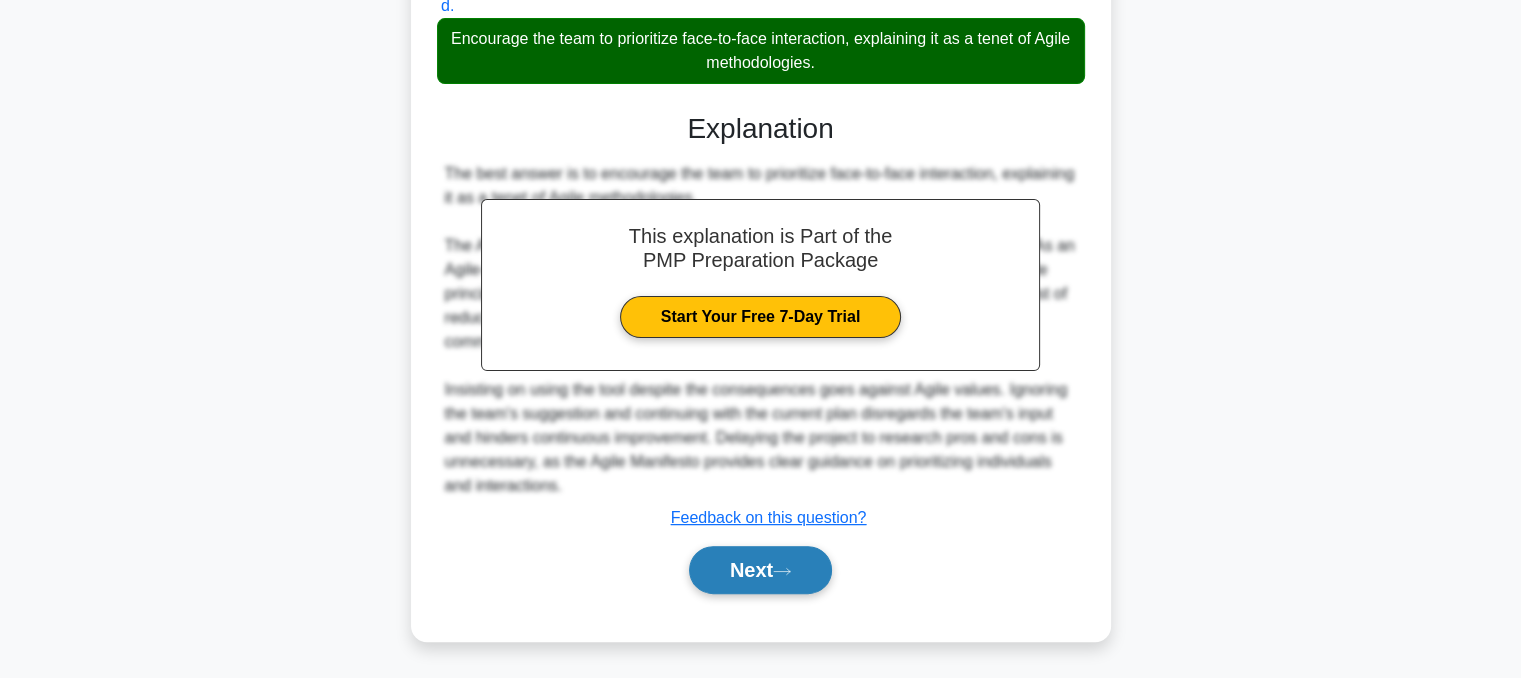 click on "Next" at bounding box center [760, 570] 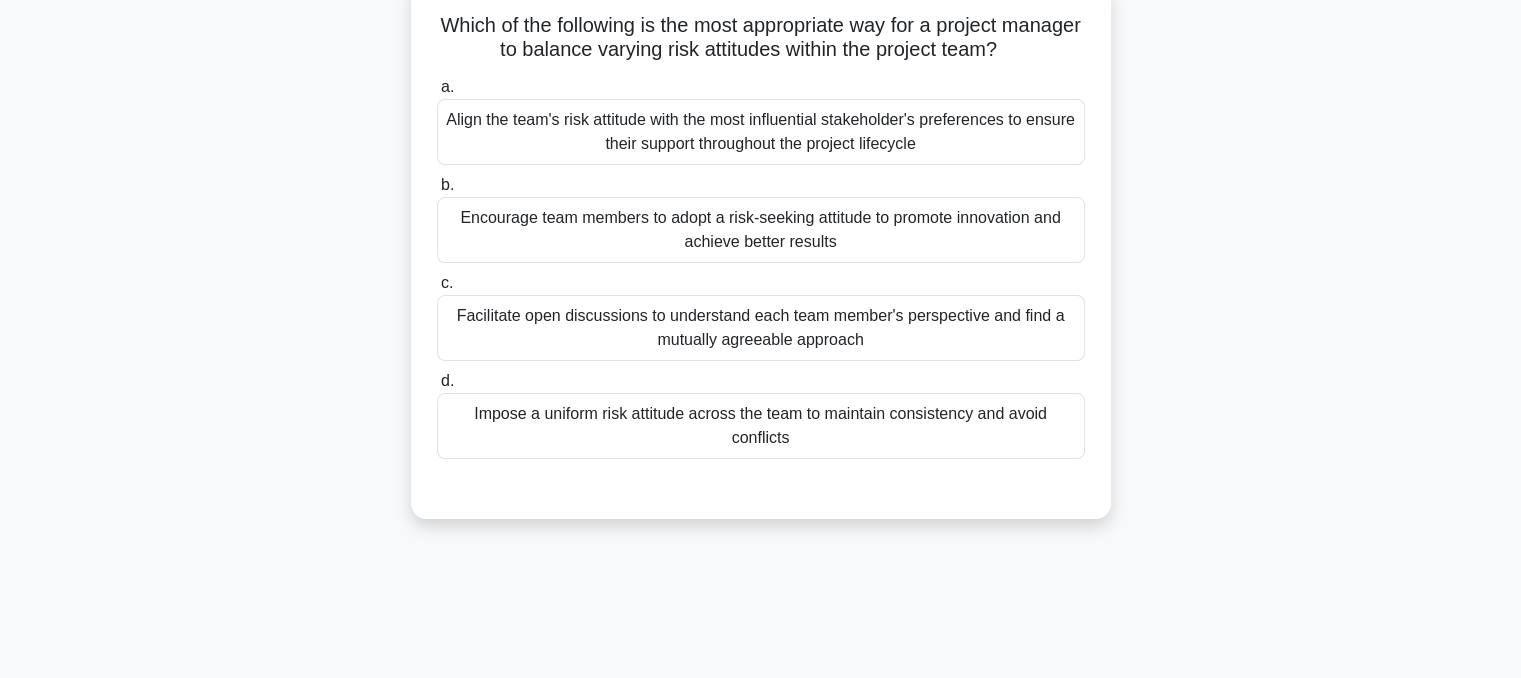 scroll, scrollTop: 0, scrollLeft: 0, axis: both 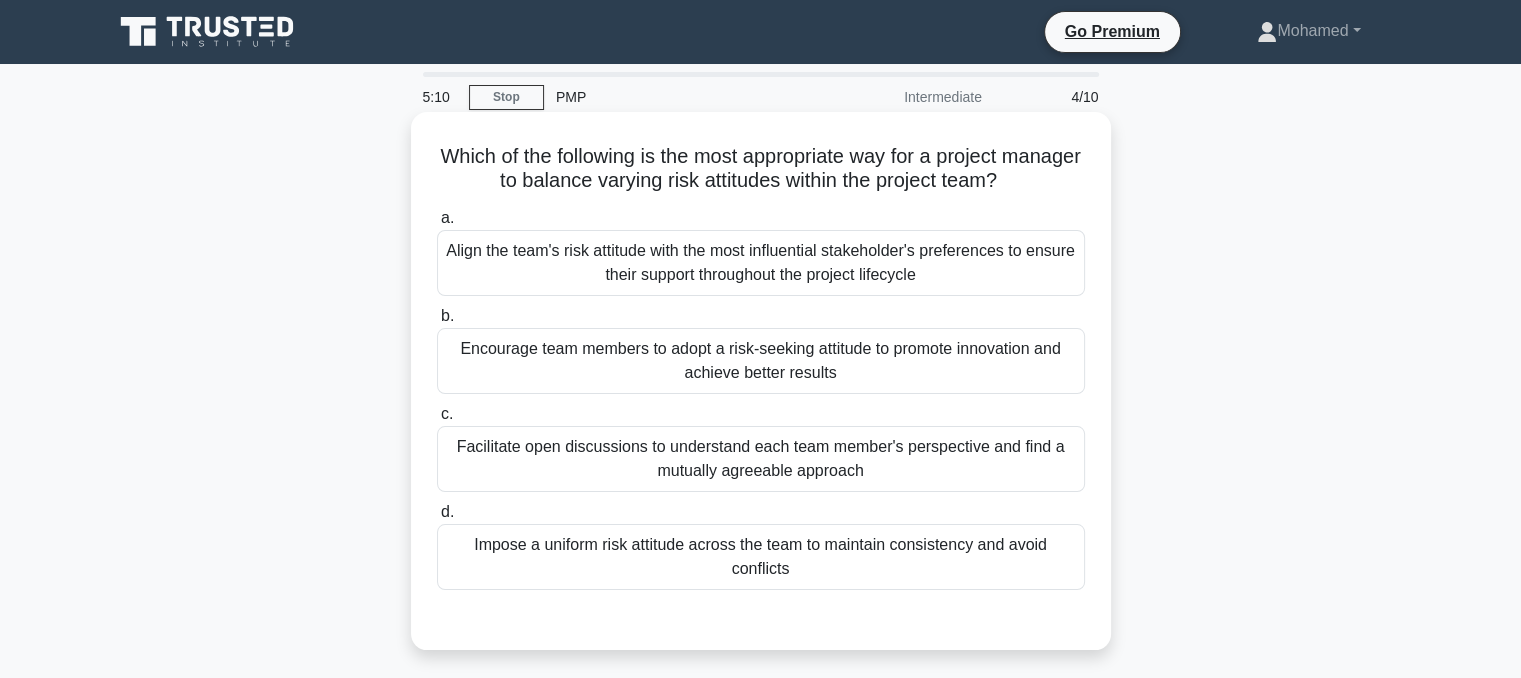 click on "Facilitate open discussions to understand each team member's perspective and find a mutually agreeable approach" at bounding box center [761, 459] 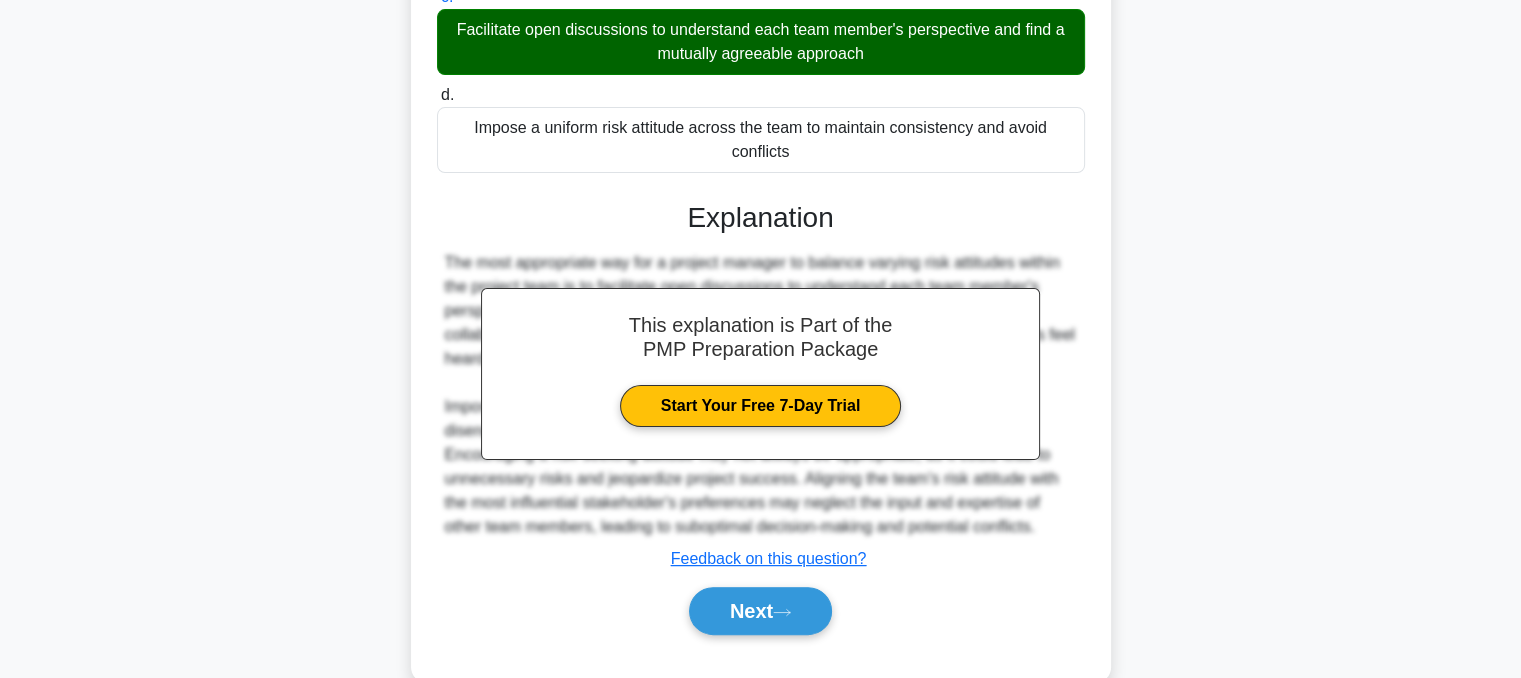 scroll, scrollTop: 440, scrollLeft: 0, axis: vertical 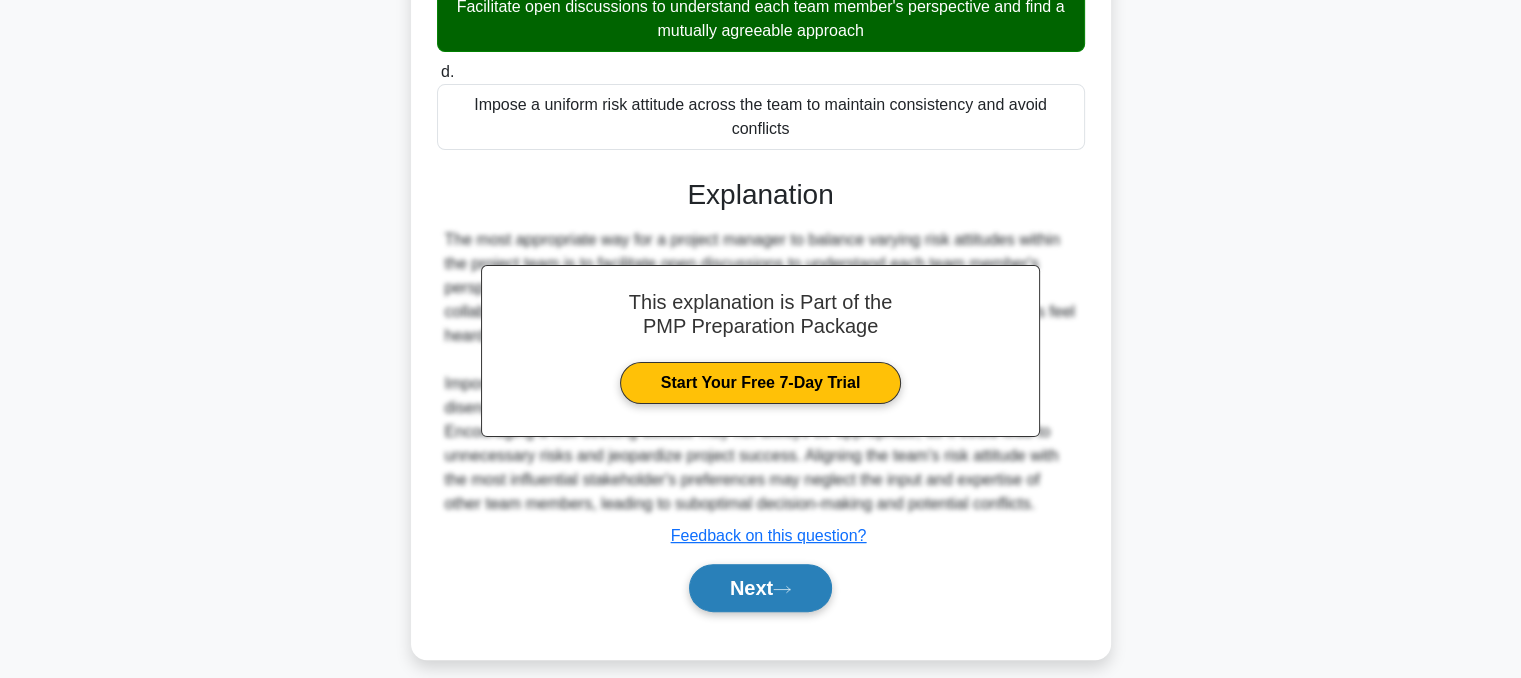 click on "Next" at bounding box center (760, 588) 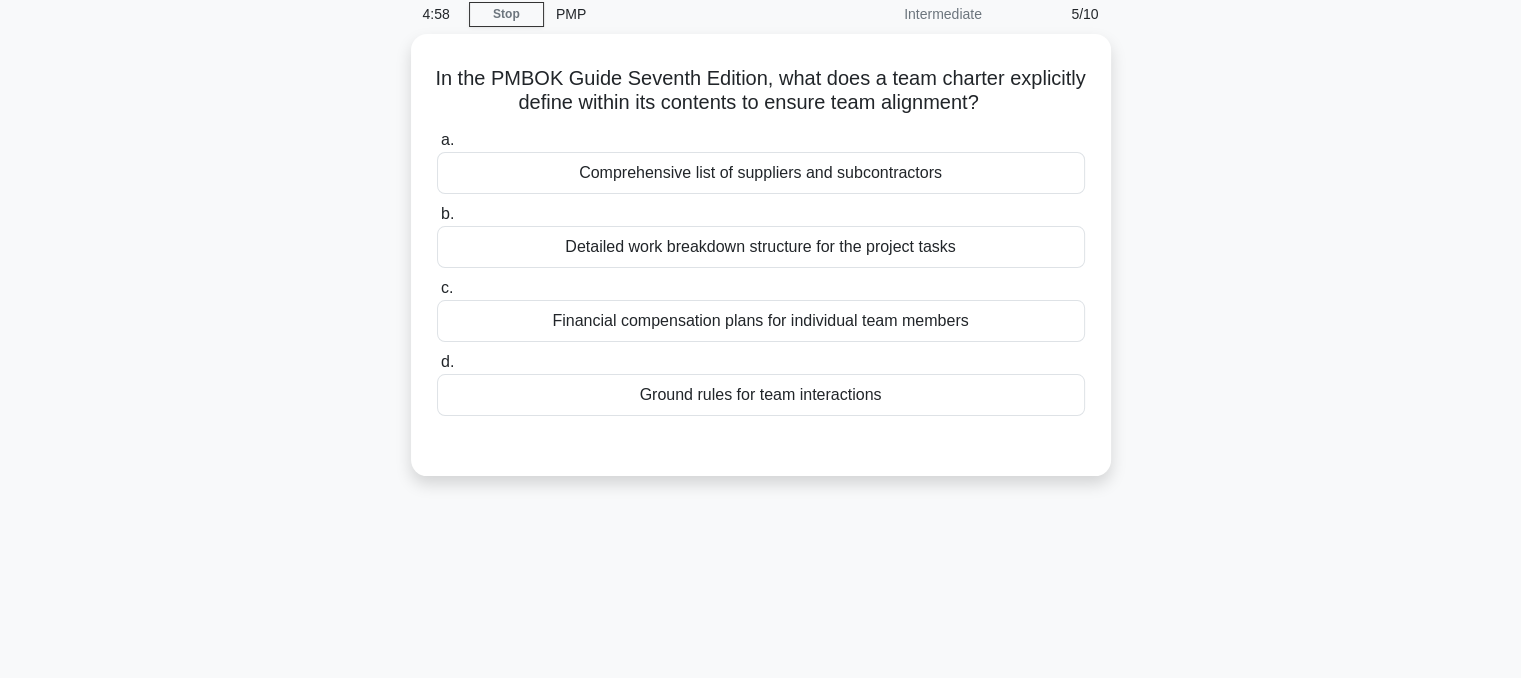 scroll, scrollTop: 0, scrollLeft: 0, axis: both 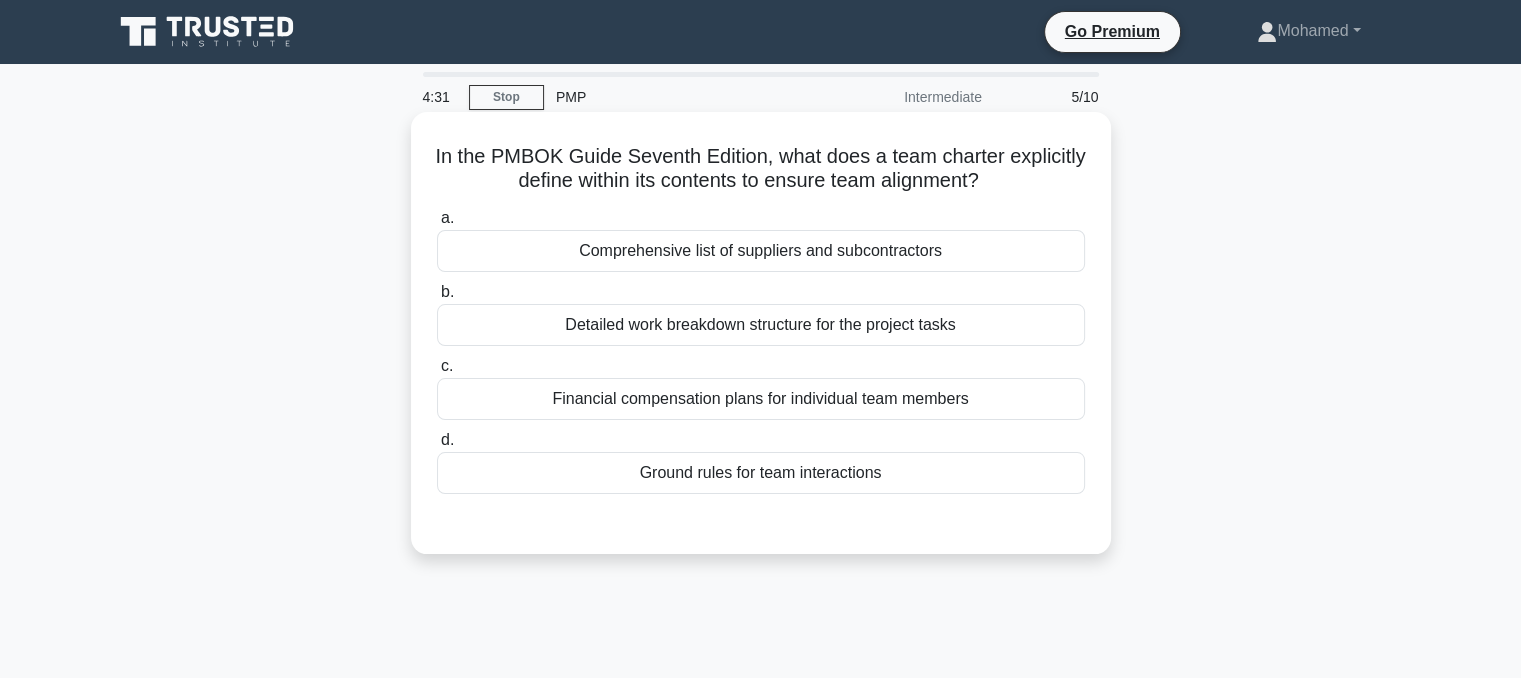click on "Ground rules for team interactions" at bounding box center [761, 473] 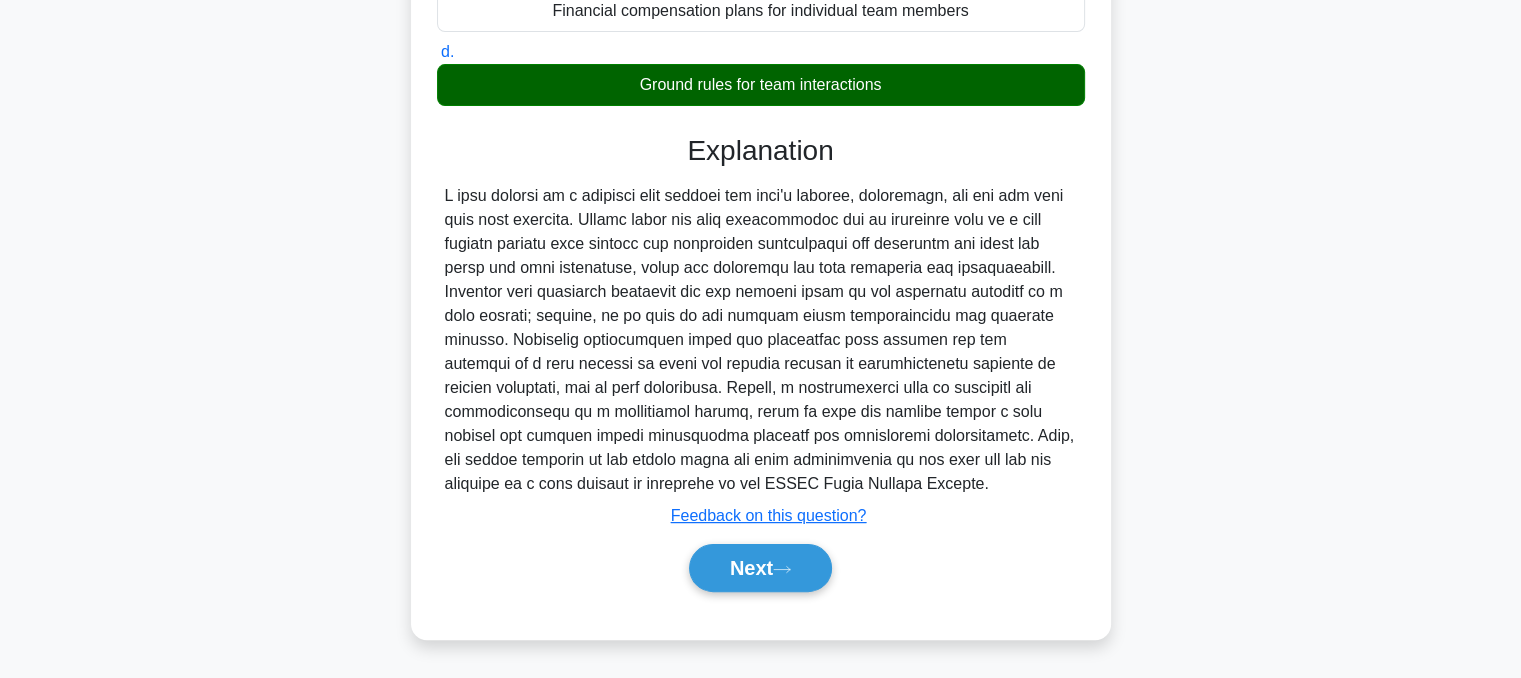 scroll, scrollTop: 400, scrollLeft: 0, axis: vertical 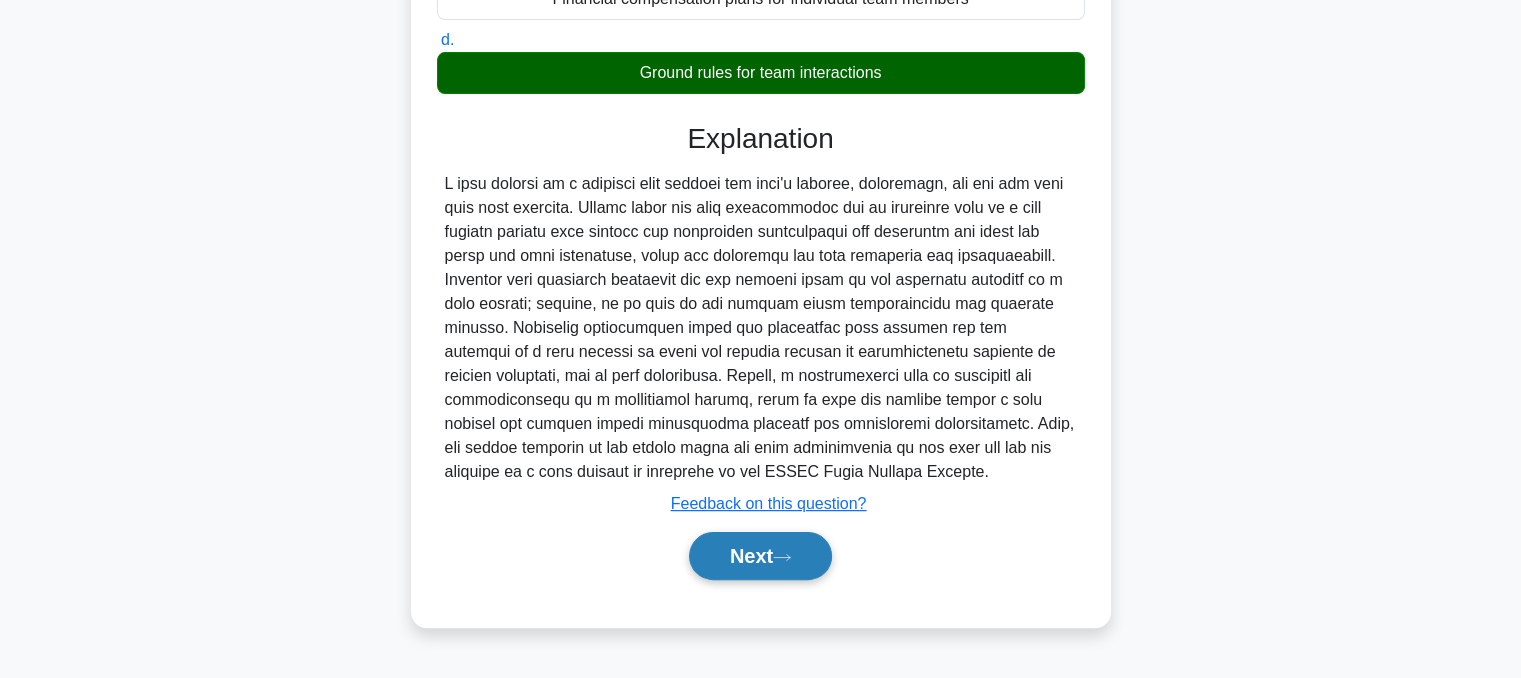 click on "Next" at bounding box center (760, 556) 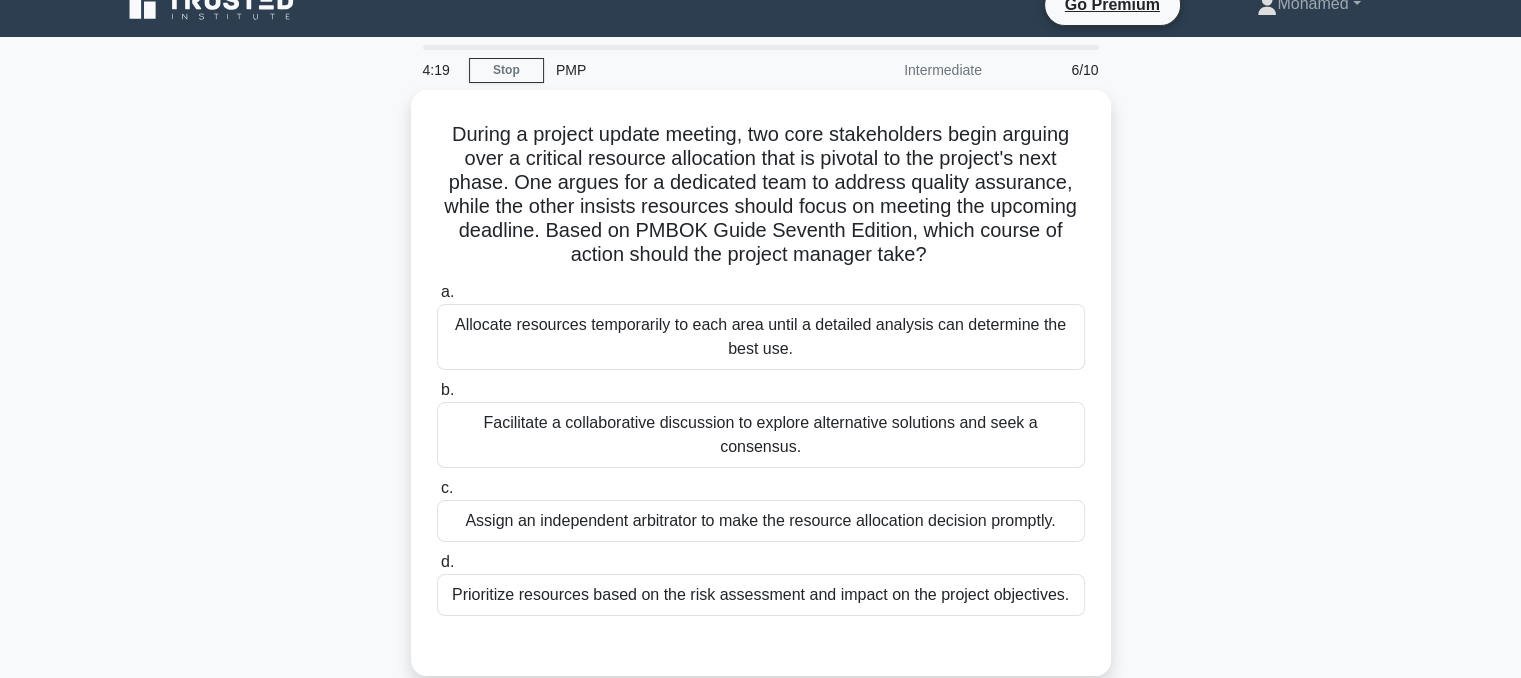 scroll, scrollTop: 0, scrollLeft: 0, axis: both 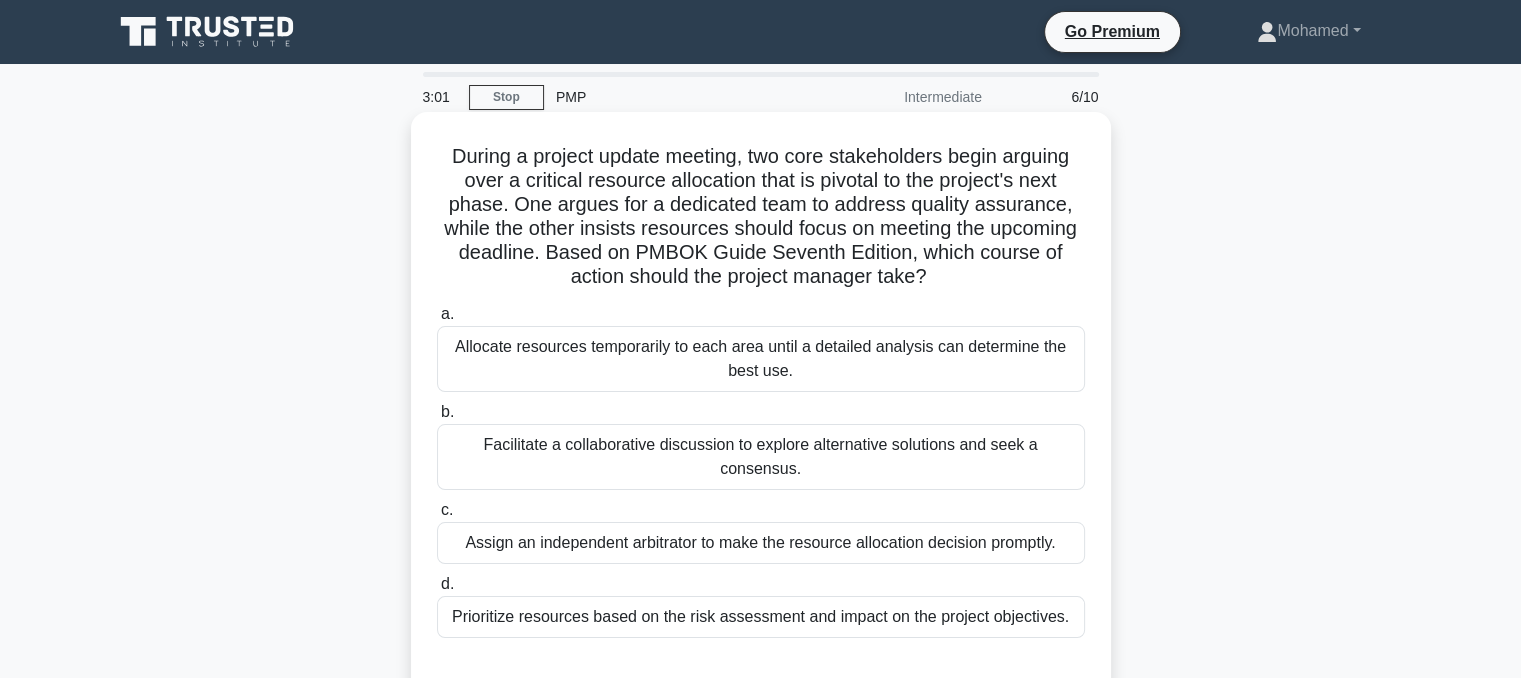click on "Facilitate a collaborative discussion to explore alternative solutions and seek a consensus." at bounding box center [761, 457] 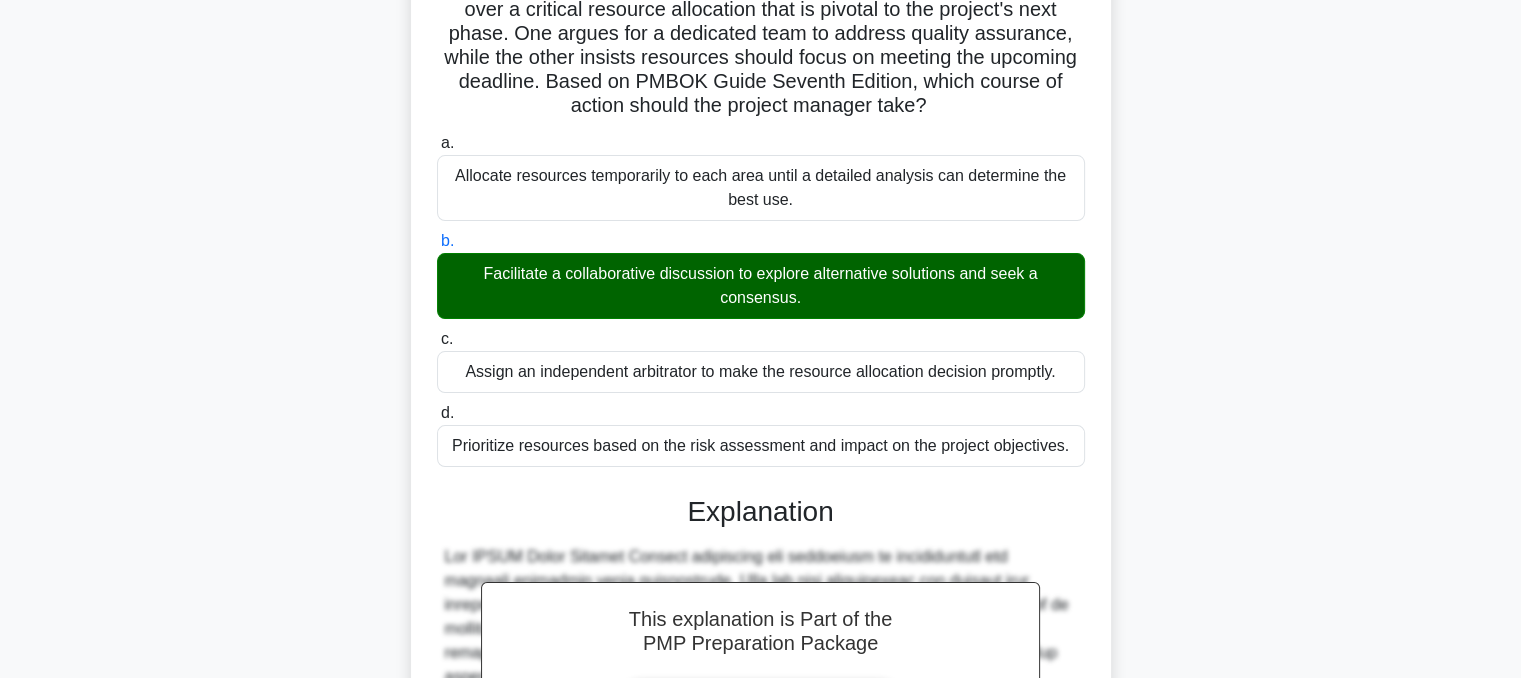 scroll, scrollTop: 200, scrollLeft: 0, axis: vertical 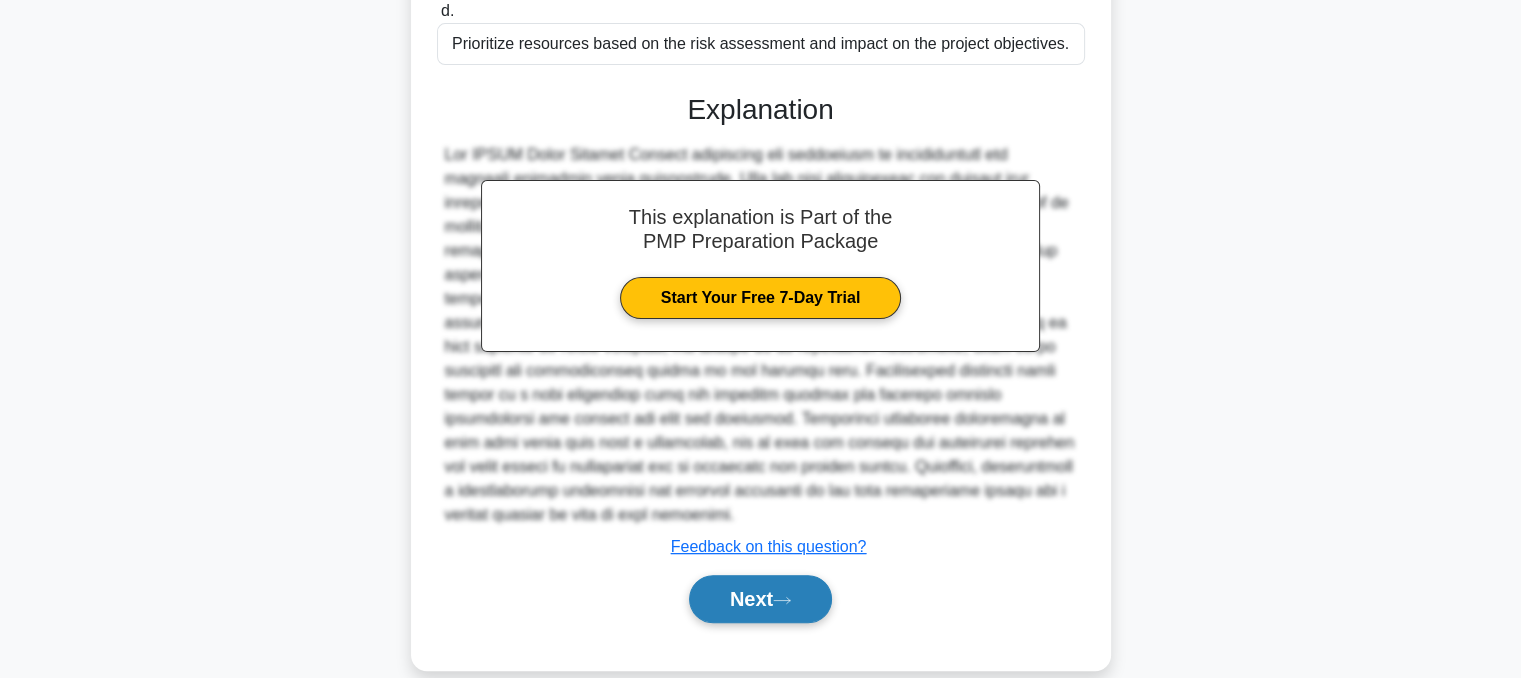 click on "Next" at bounding box center (760, 599) 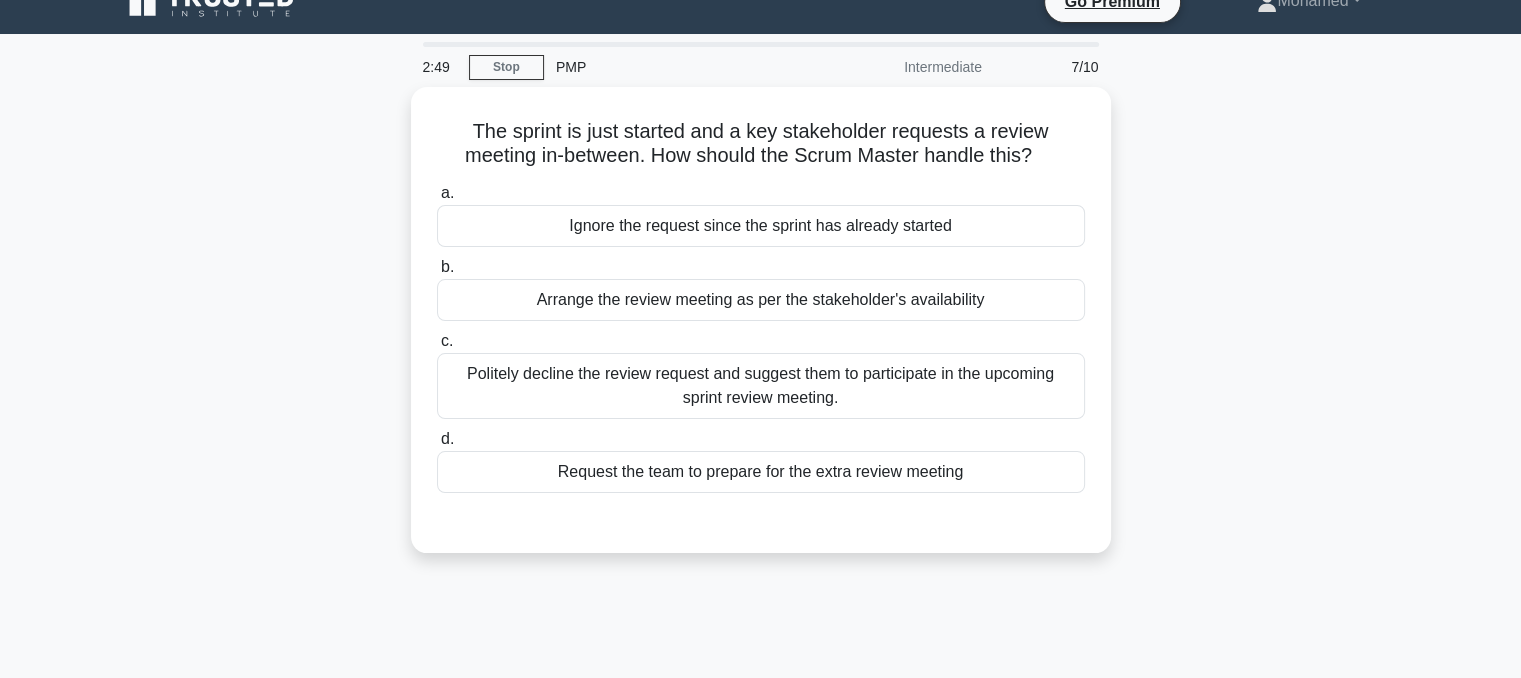 scroll, scrollTop: 0, scrollLeft: 0, axis: both 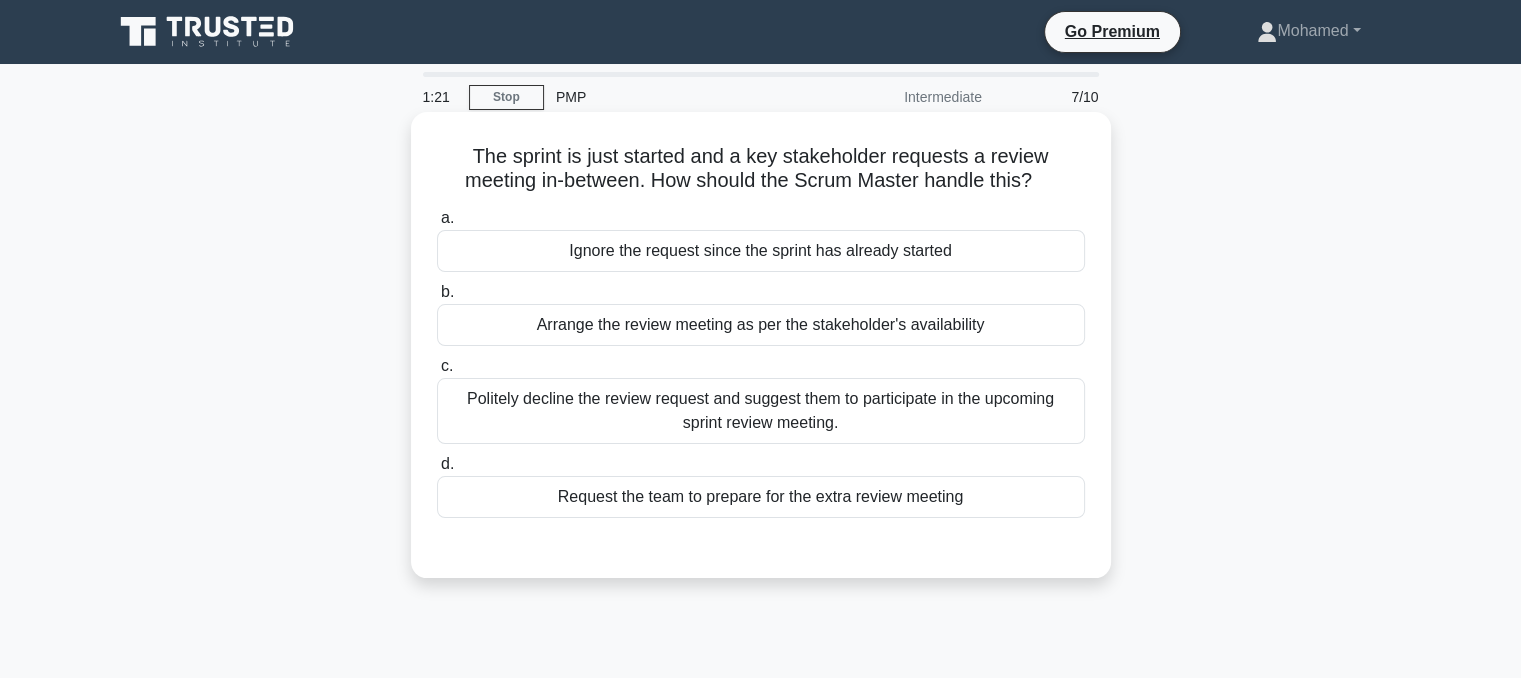 click on "Request the team to prepare for the extra review meeting" at bounding box center (761, 497) 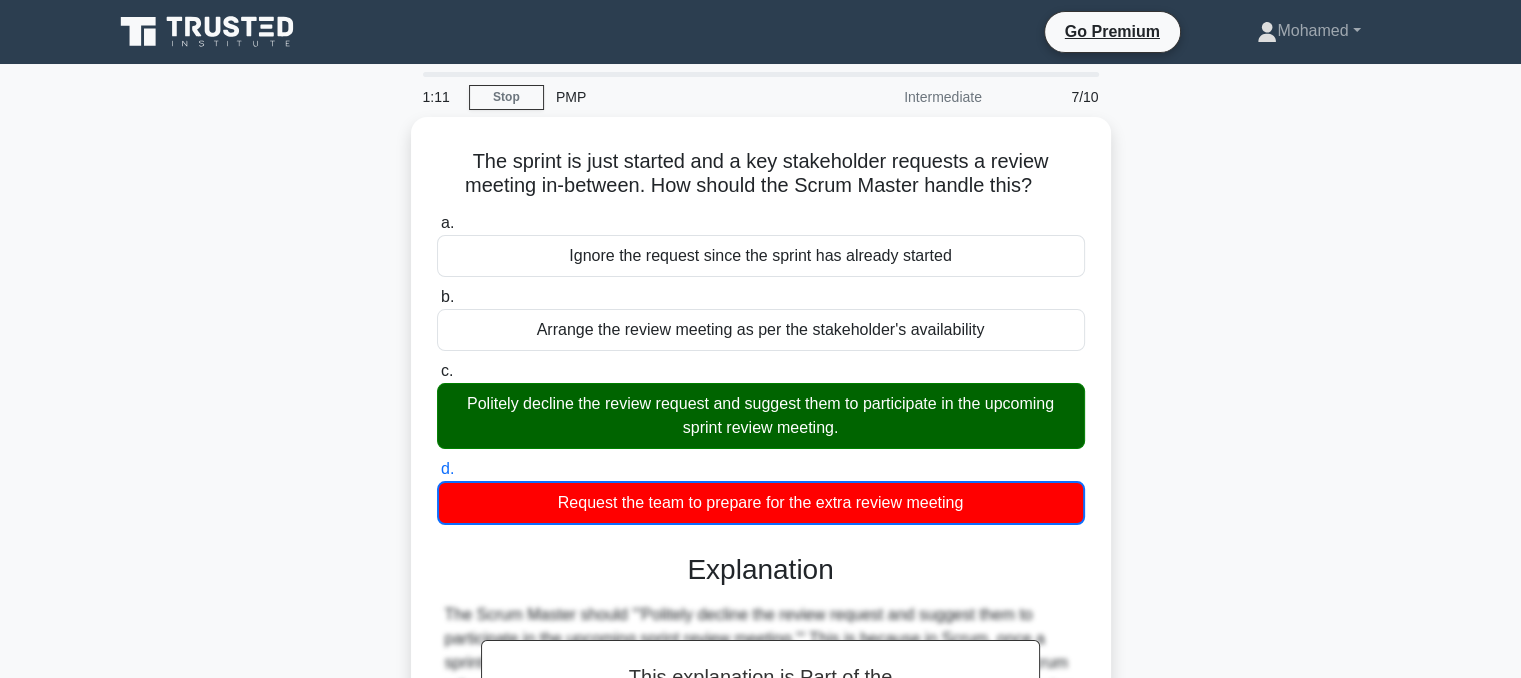 click on "1:11
Stop
PMP
Intermediate
7/10
The sprint is just started and a key stakeholder requests a review meeting in-between. How should the Scrum Master handle this?
.spinner_0XTQ{transform-origin:center;animation:spinner_y6GP .75s linear infinite}@keyframes spinner_y6GP{100%{transform:rotate(360deg)}}
a.
b." at bounding box center [760, 572] 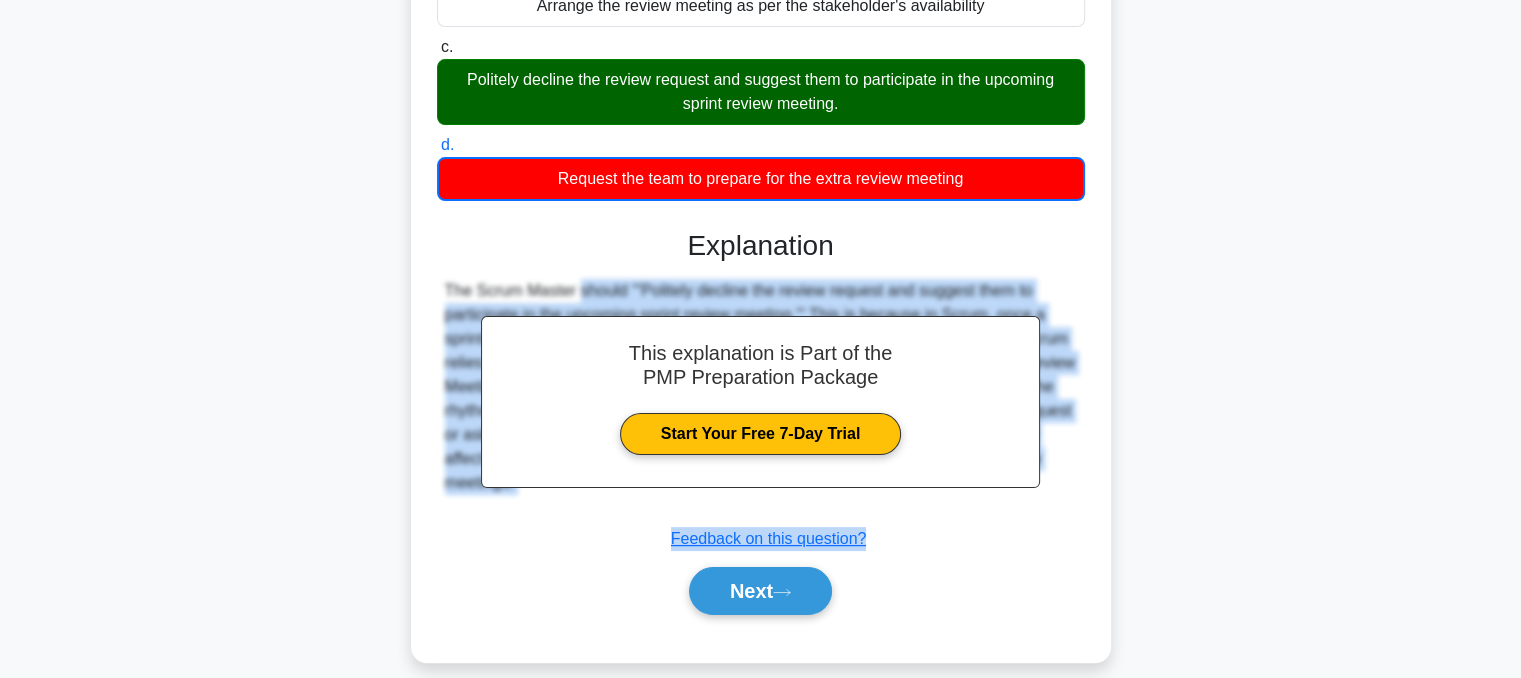 scroll, scrollTop: 403, scrollLeft: 0, axis: vertical 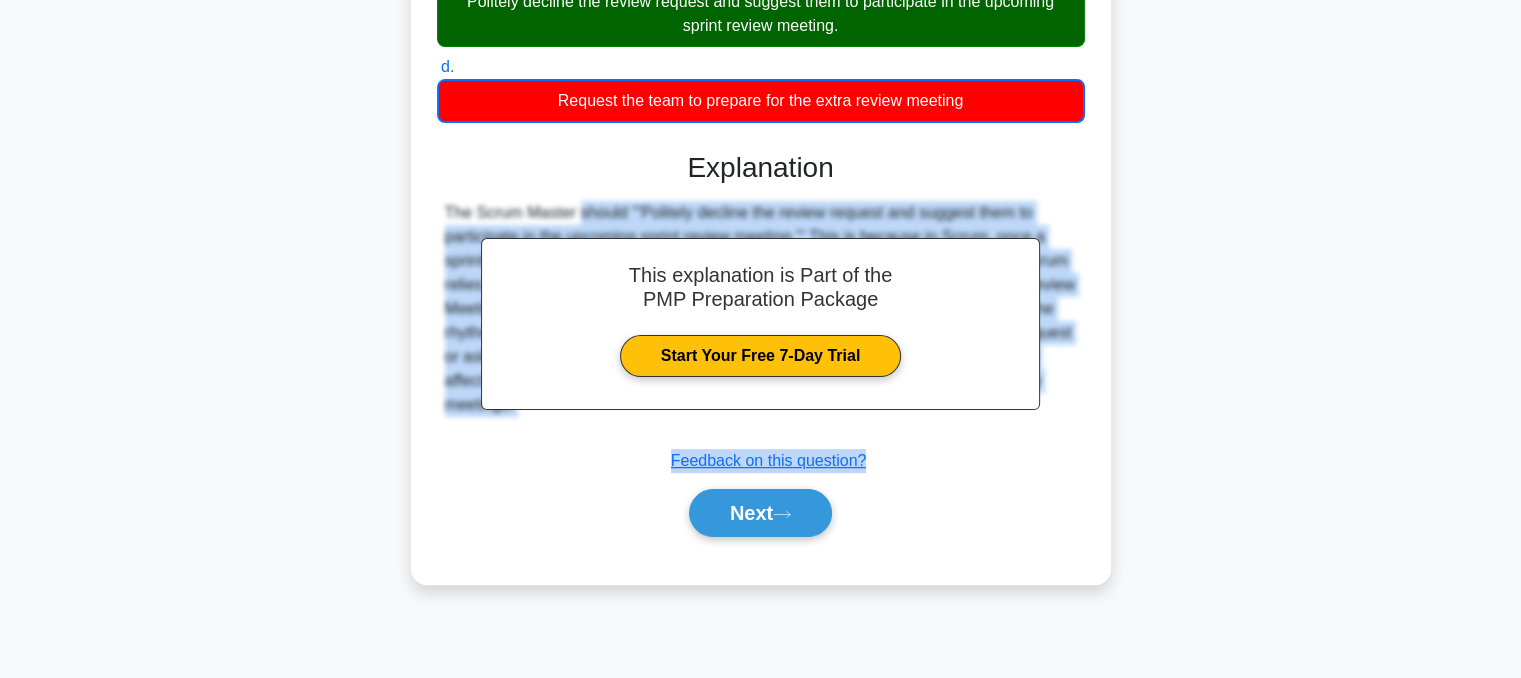 drag, startPoint x: 1520, startPoint y: 661, endPoint x: 1115, endPoint y: 561, distance: 417.16302 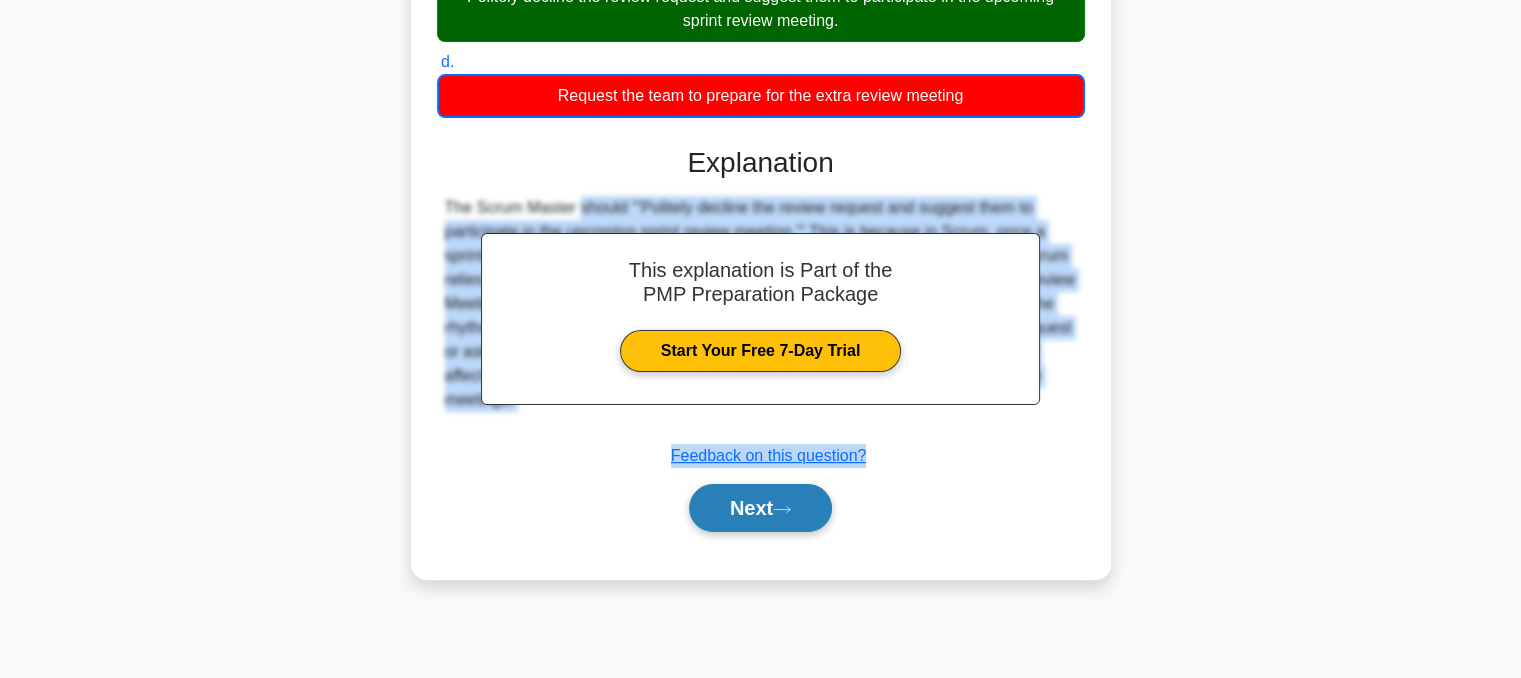 click on "Next" at bounding box center [760, 508] 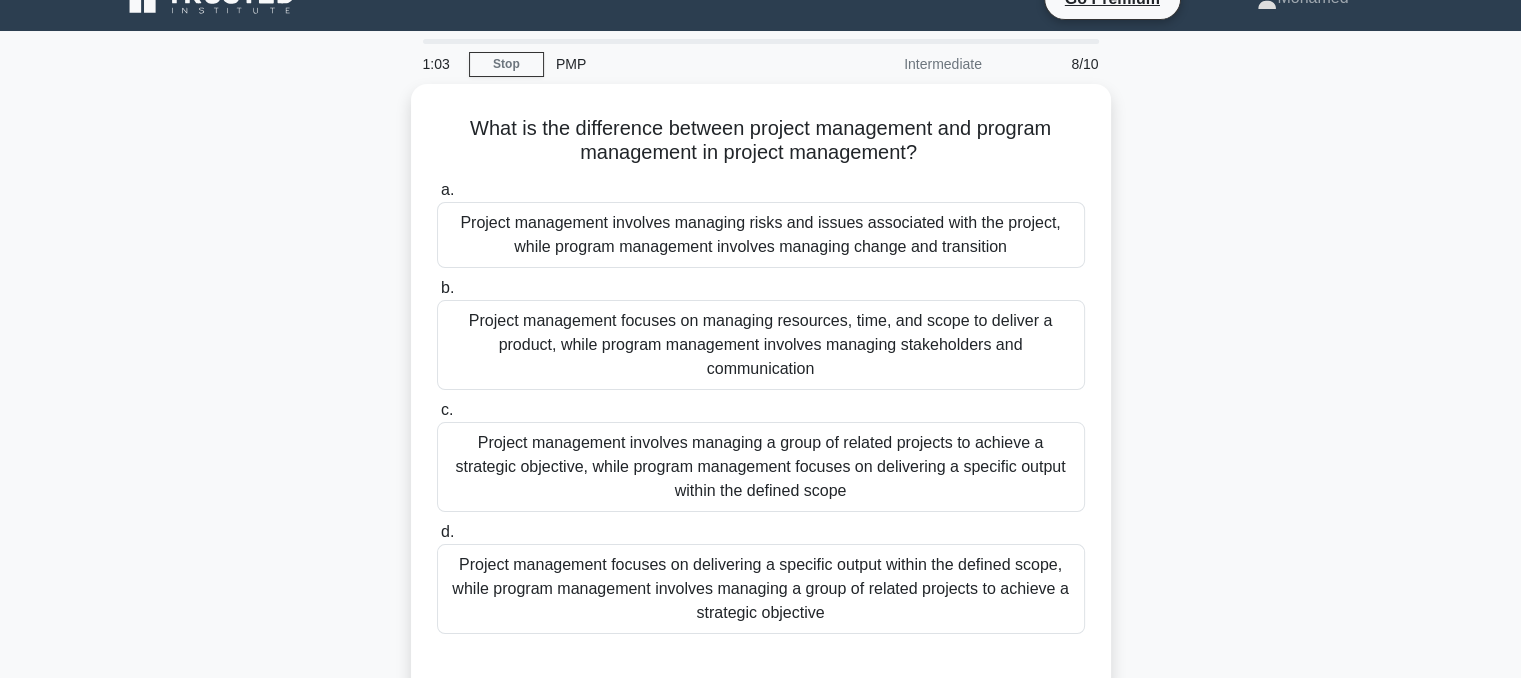 scroll, scrollTop: 3, scrollLeft: 0, axis: vertical 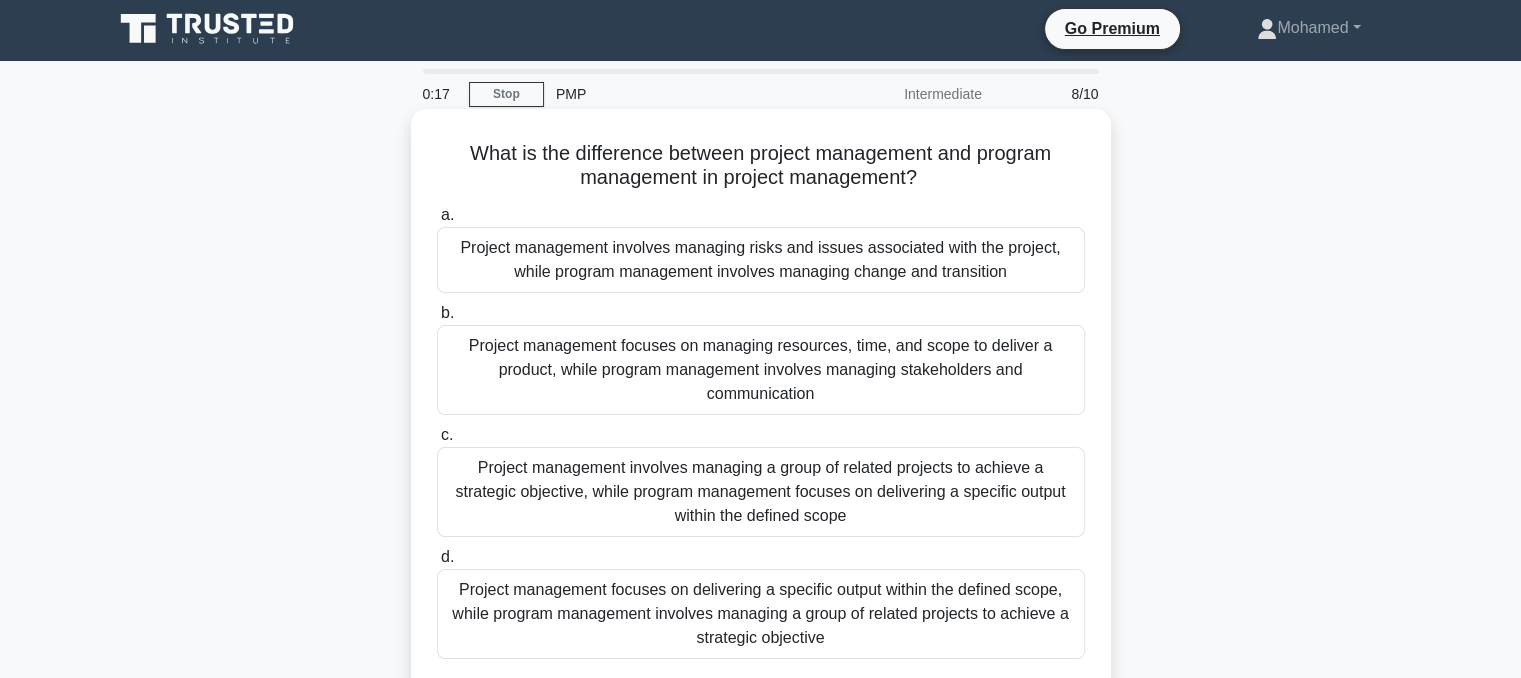 click on "Project management focuses on managing resources, time, and scope to deliver a product, while program management involves managing stakeholders and communication" at bounding box center [761, 370] 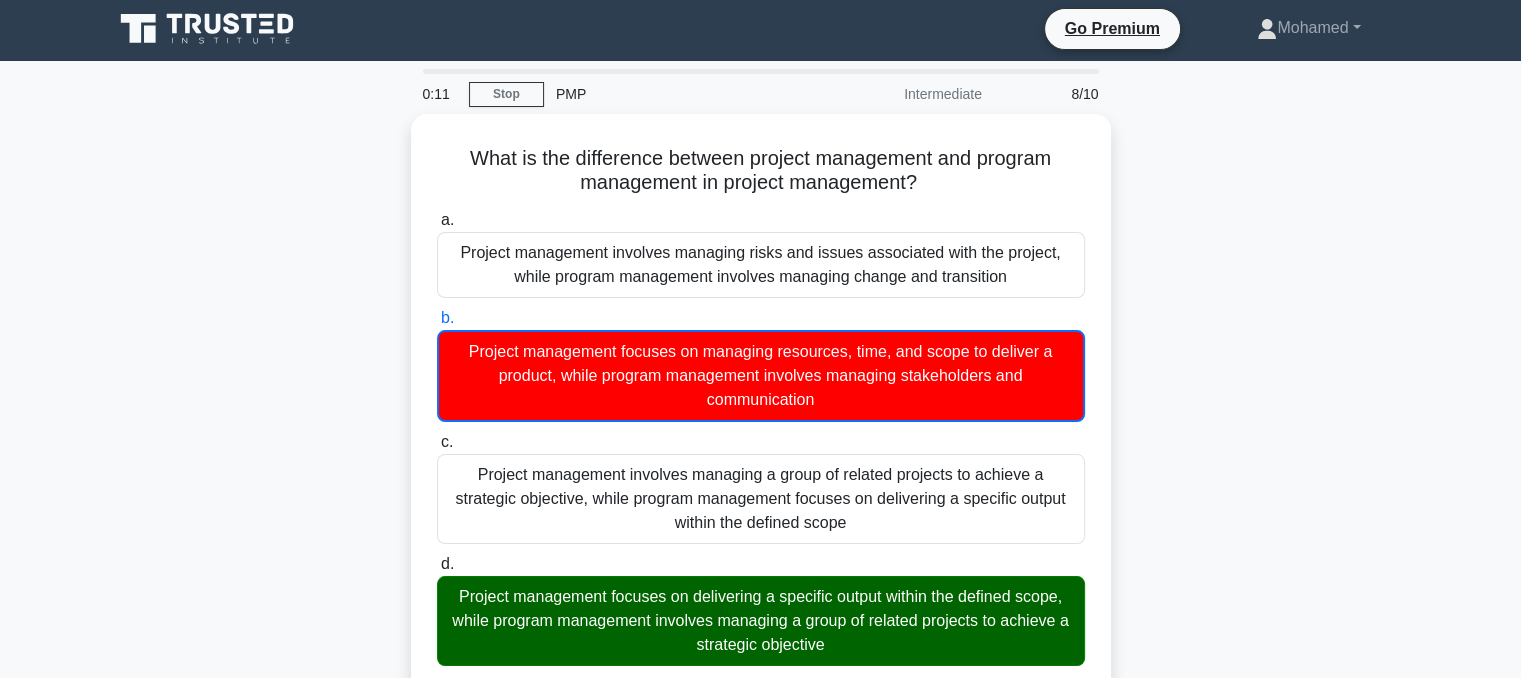 click on "0:11
Stop
PMP
Intermediate
8/10
What is the difference between project management and program management in project management?
.spinner_0XTQ{transform-origin:center;animation:spinner_y6GP .75s linear infinite}@keyframes spinner_y6GP{100%{transform:rotate(360deg)}}
a.
b." at bounding box center (760, 634) 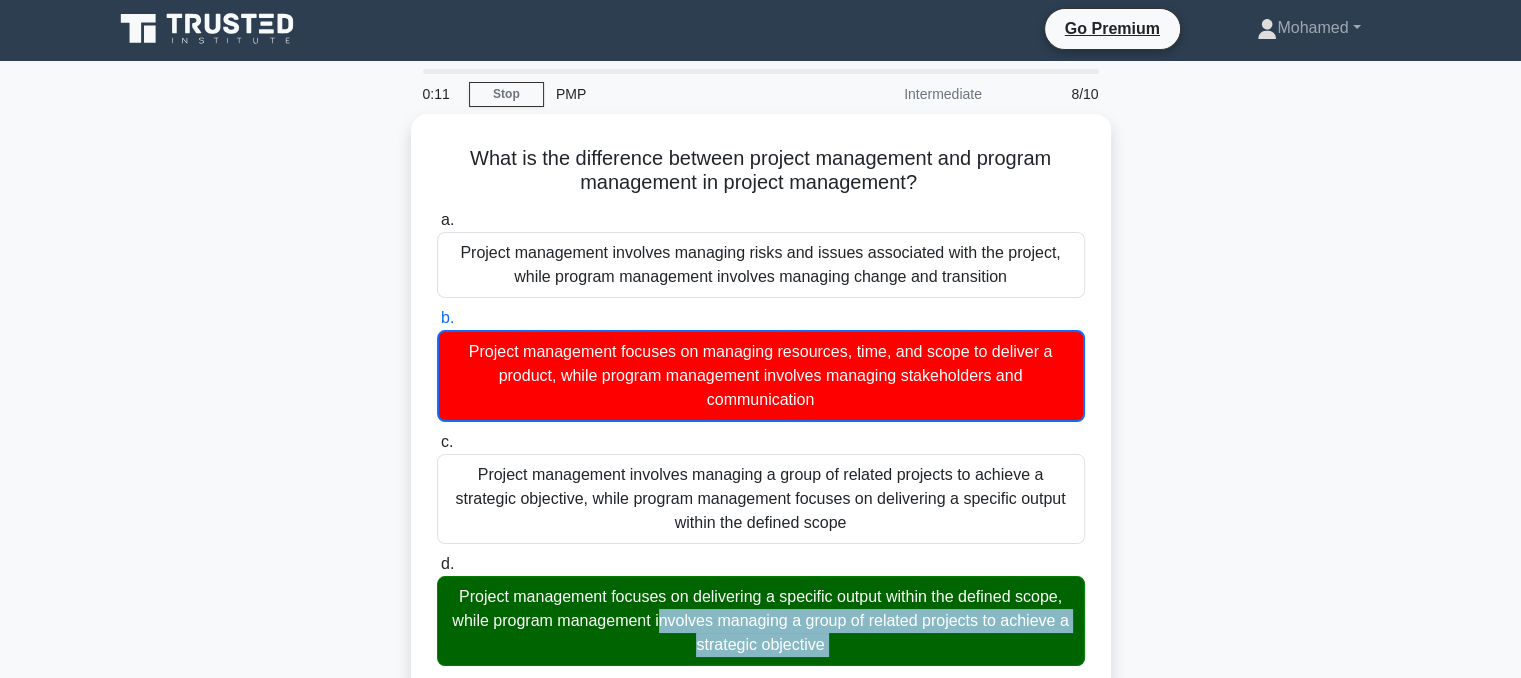 click on "0:11
Stop
PMP
Intermediate
8/10
What is the difference between project management and program management in project management?
.spinner_0XTQ{transform-origin:center;animation:spinner_y6GP .75s linear infinite}@keyframes spinner_y6GP{100%{transform:rotate(360deg)}}
a.
b." at bounding box center [760, 634] 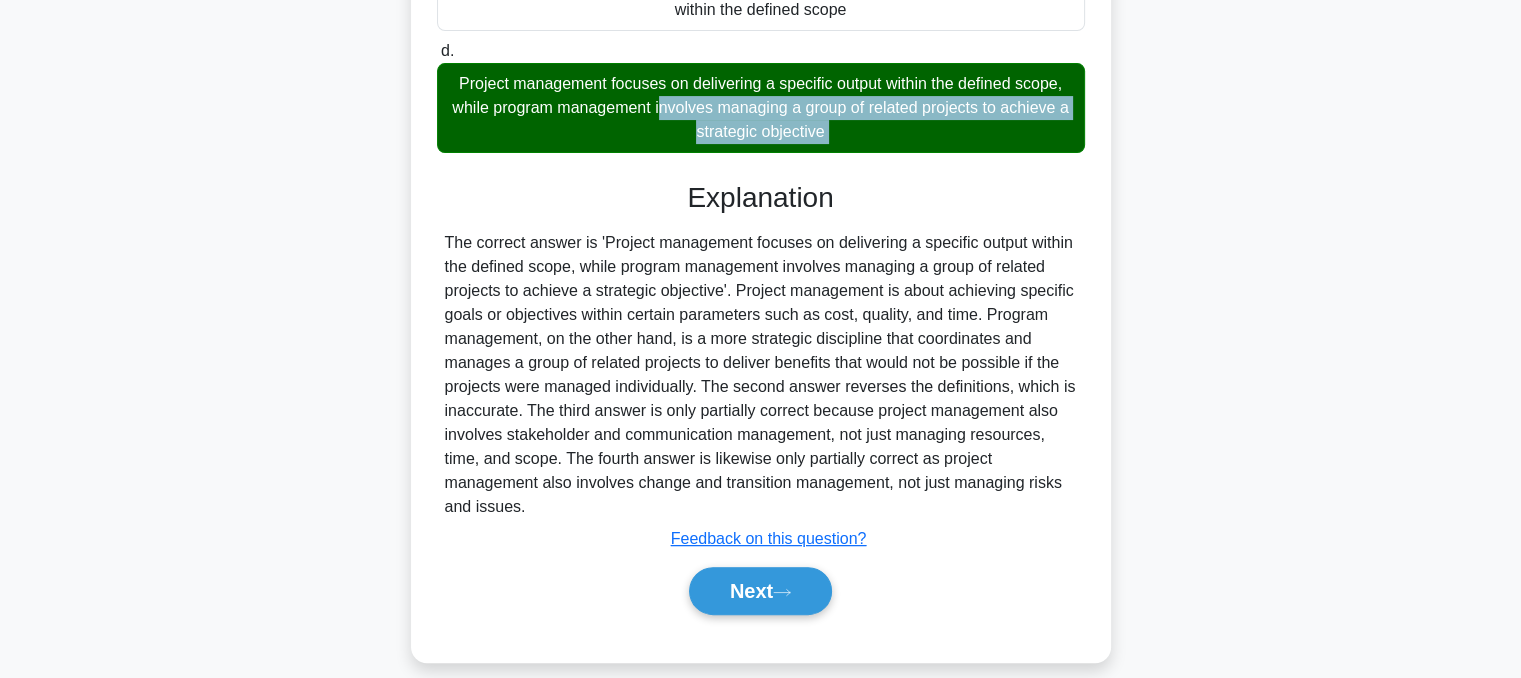 scroll, scrollTop: 523, scrollLeft: 0, axis: vertical 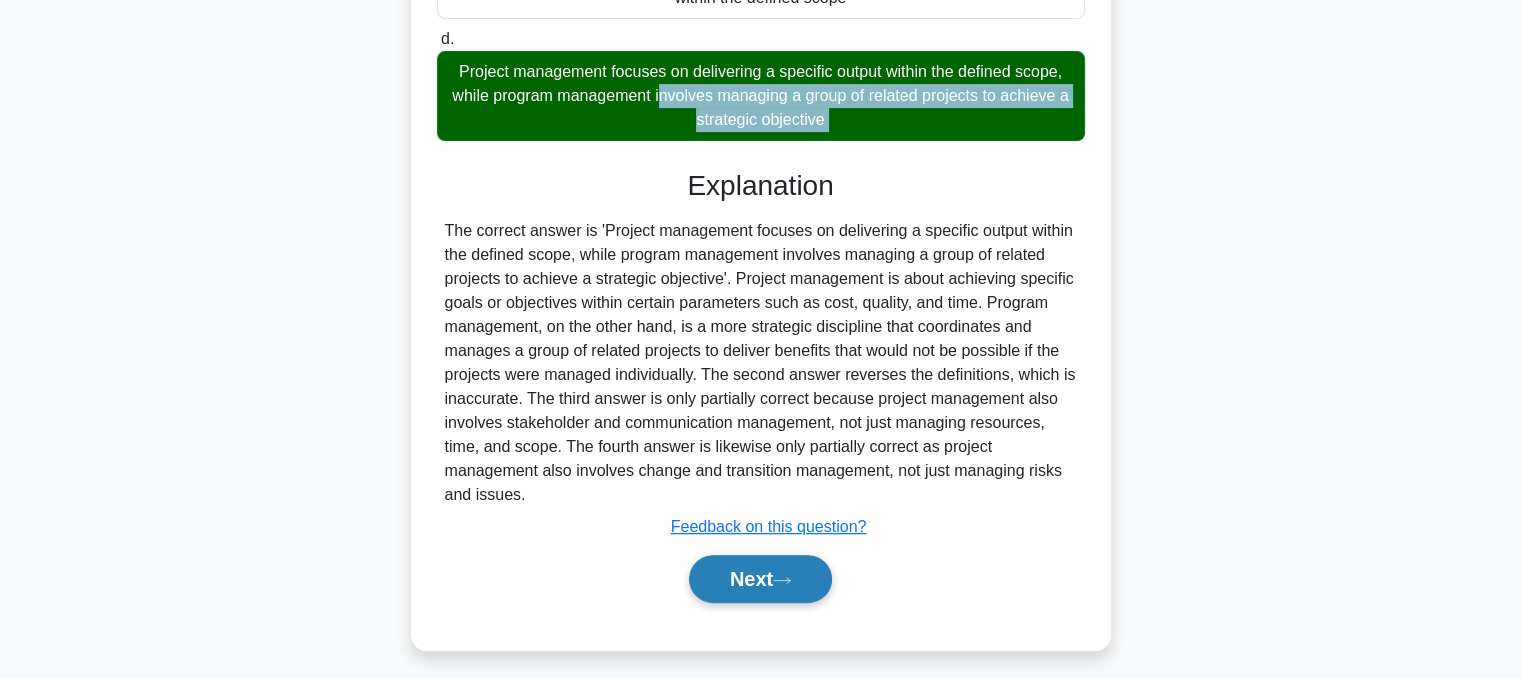 click 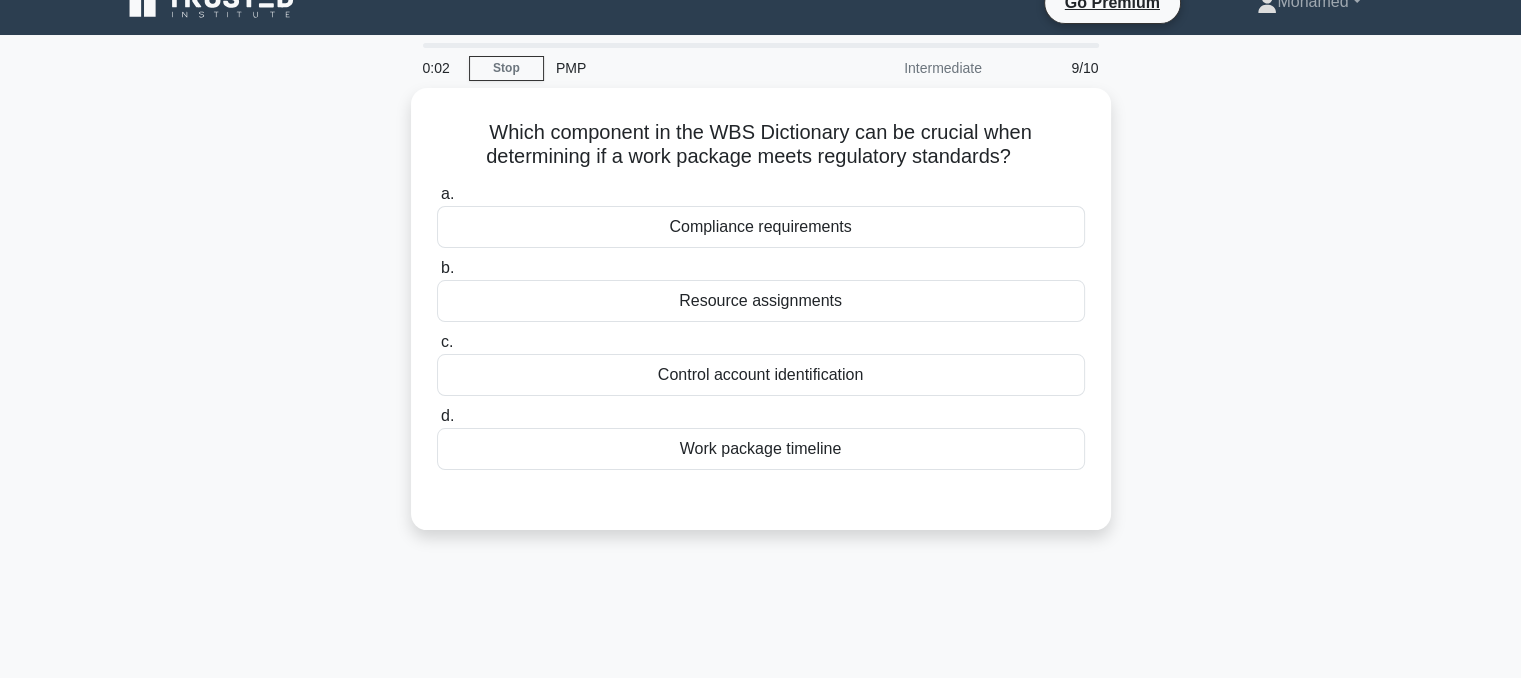 scroll, scrollTop: 0, scrollLeft: 0, axis: both 